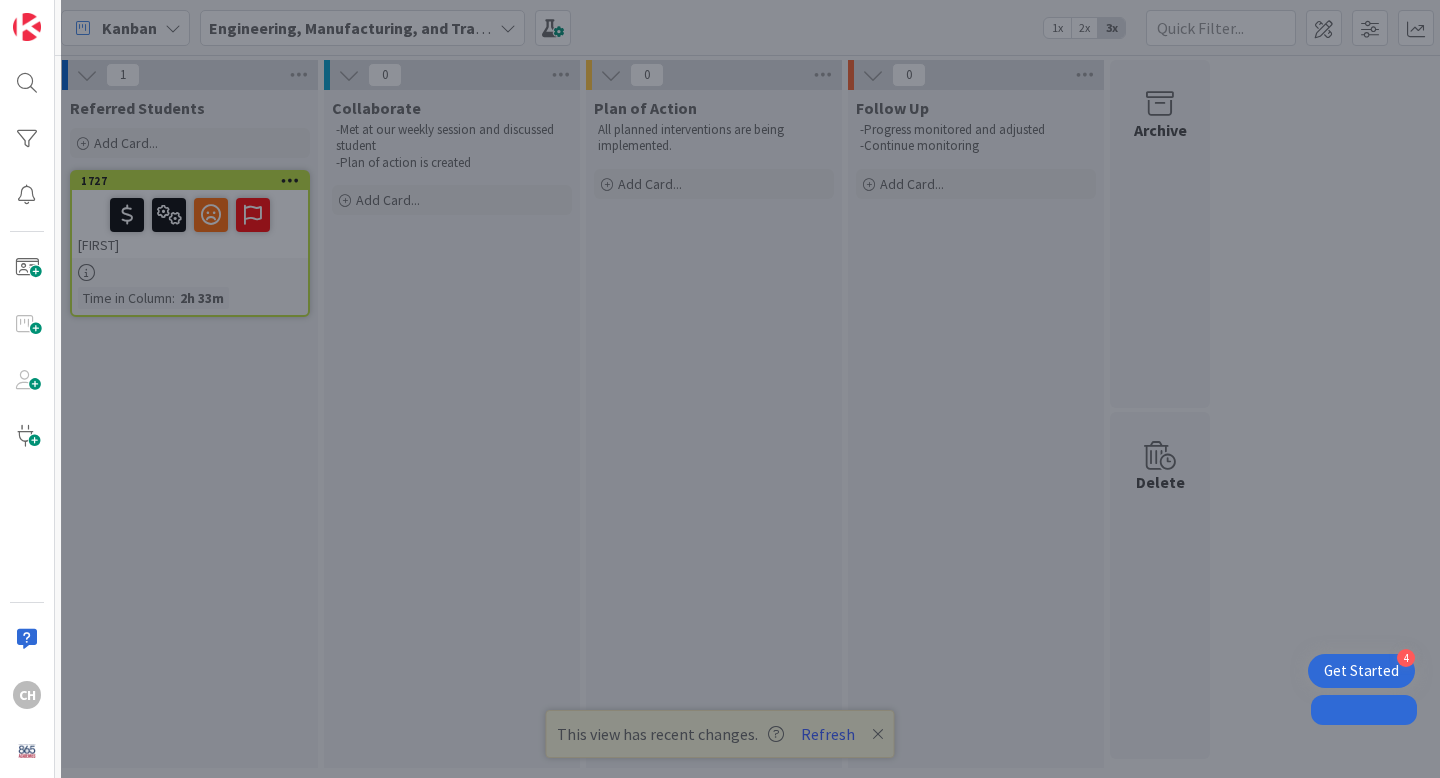 scroll, scrollTop: 0, scrollLeft: 0, axis: both 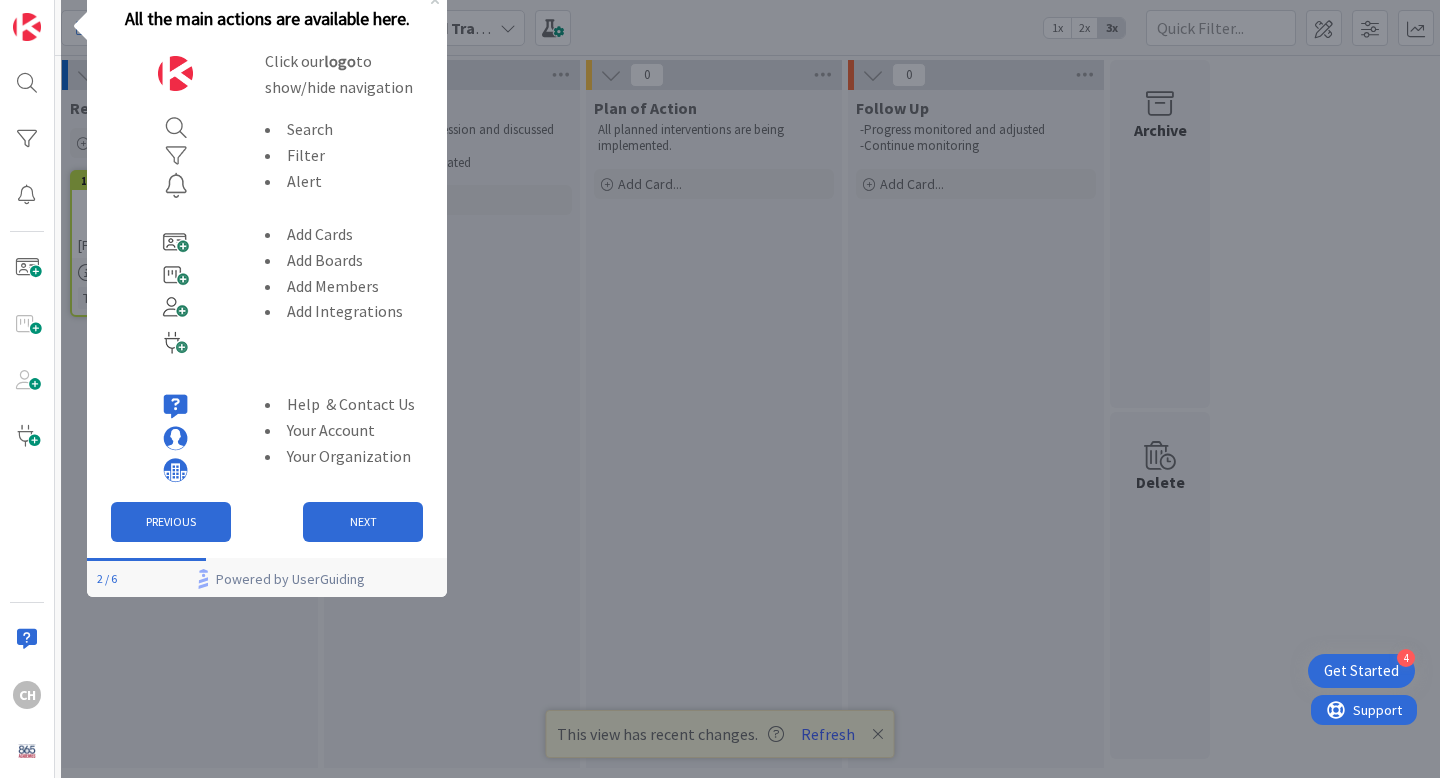 click at bounding box center (750, 389) 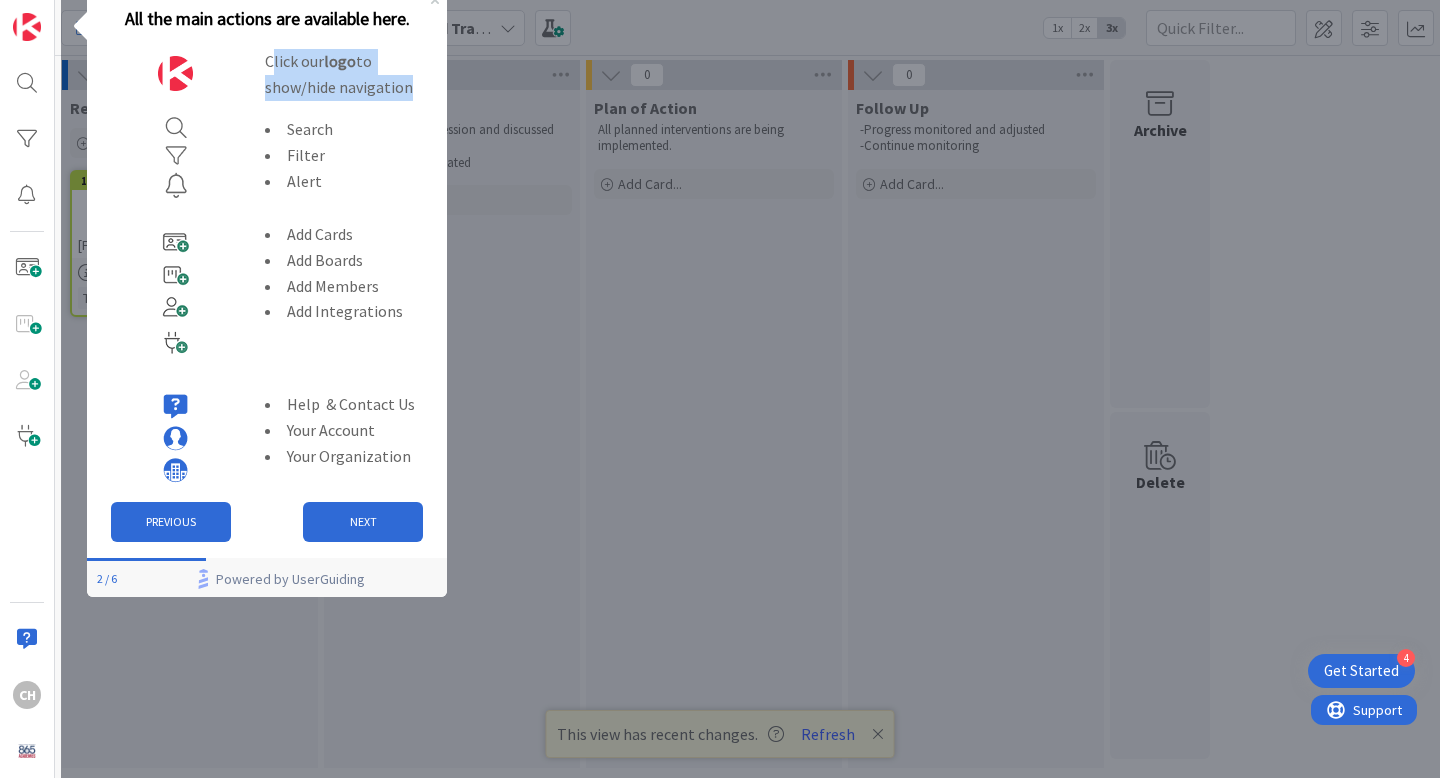 drag, startPoint x: 269, startPoint y: 60, endPoint x: 417, endPoint y: 88, distance: 150.62537 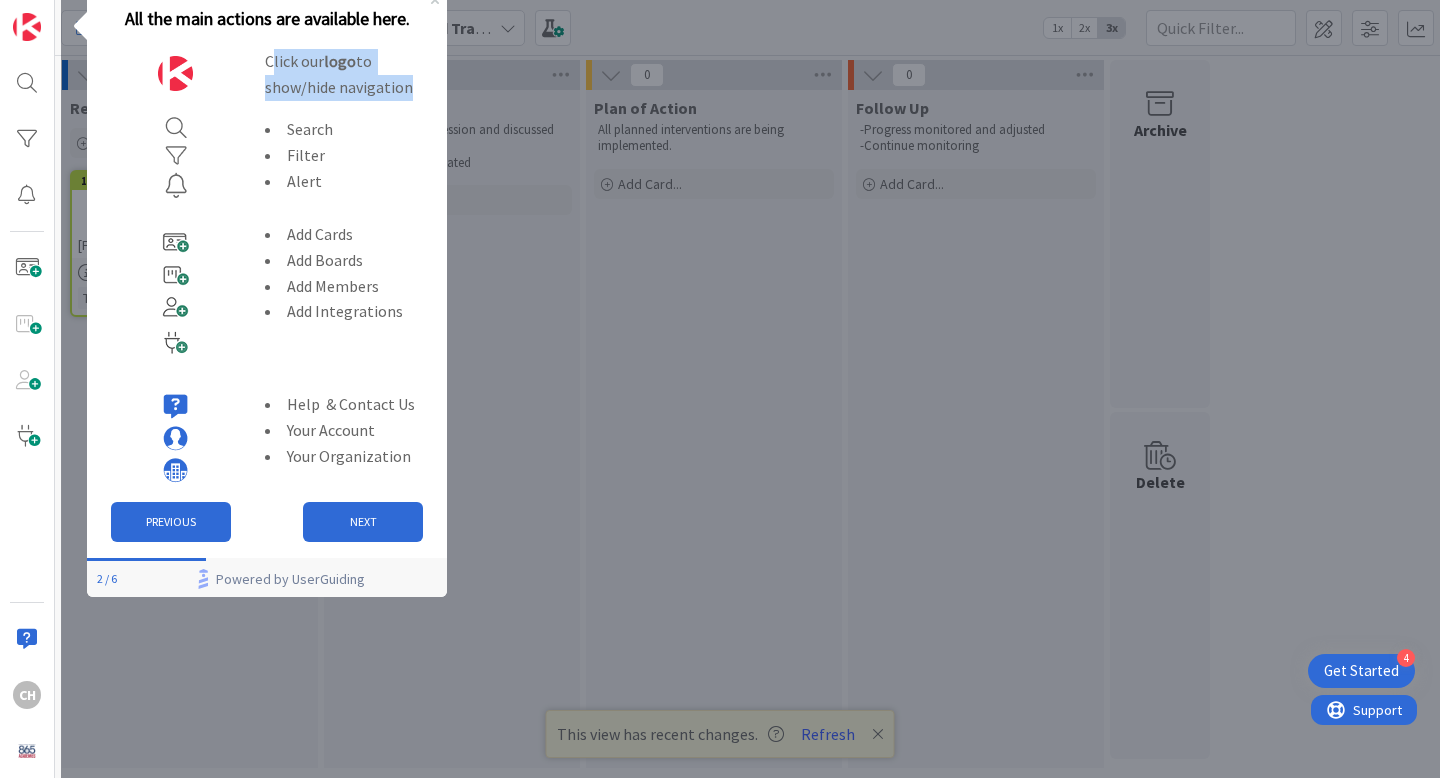 click on "Click our  logo  to show/hide navigation" at bounding box center (354, 75) 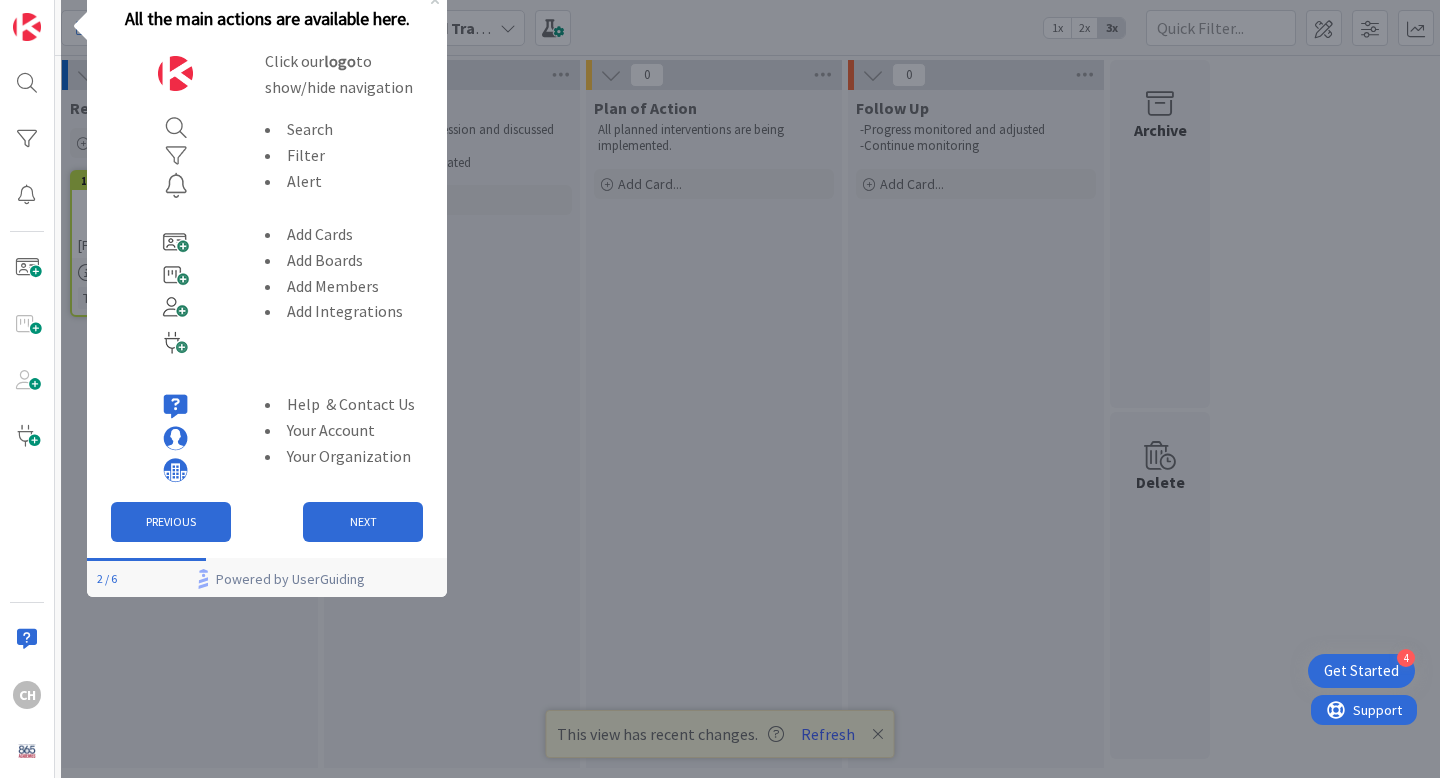 click on "All the main actions are available here." at bounding box center [267, 18] 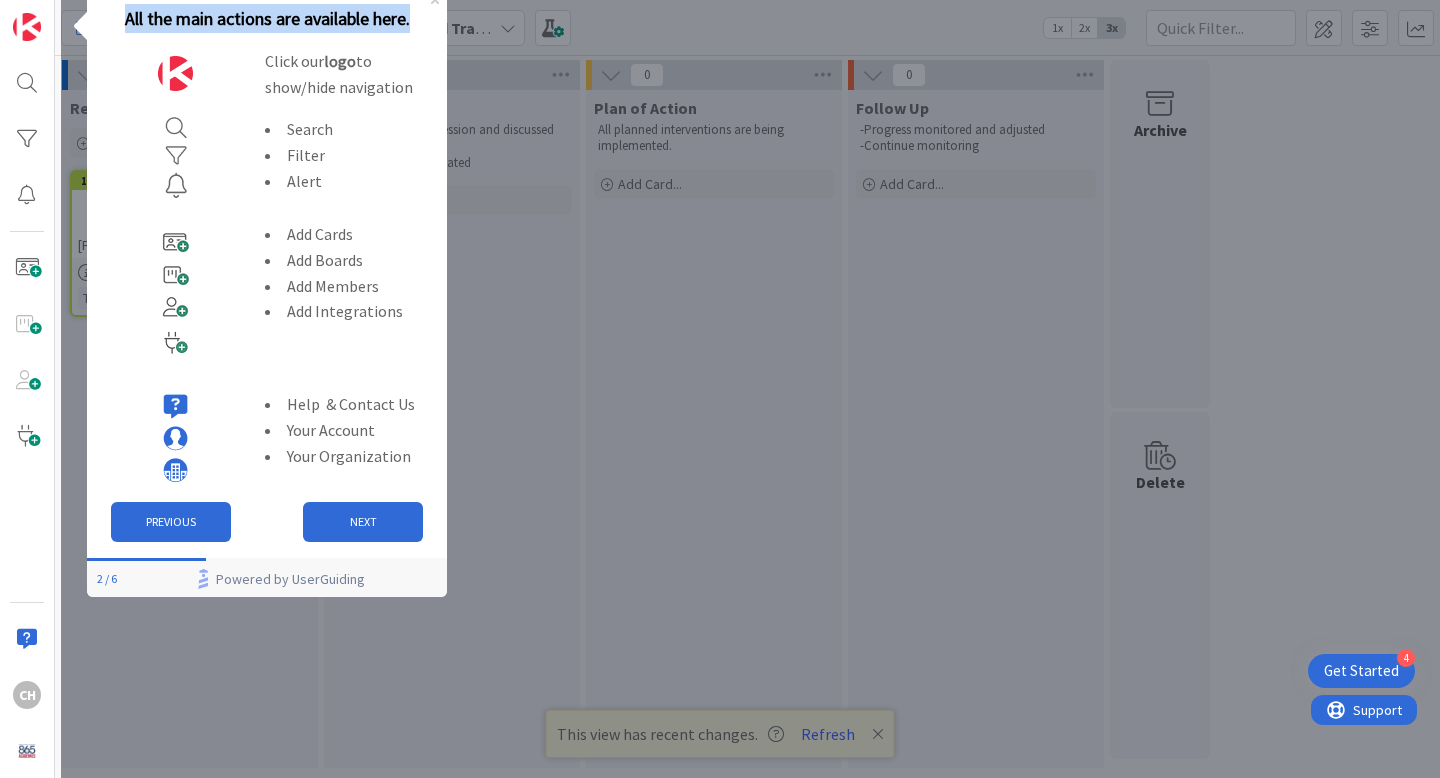 drag, startPoint x: 125, startPoint y: 22, endPoint x: 420, endPoint y: 10, distance: 295.24396 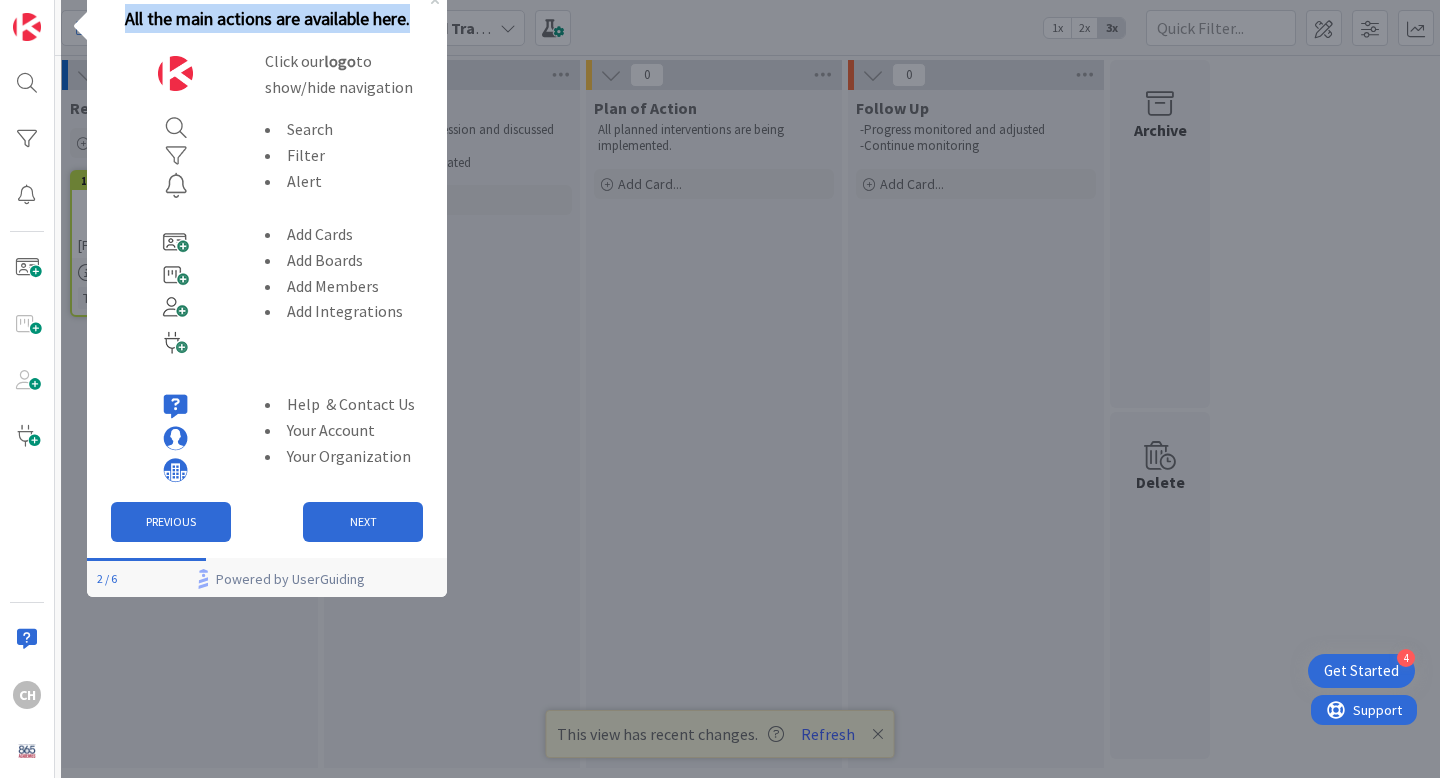 click on "All the main actions are available here." at bounding box center [267, 18] 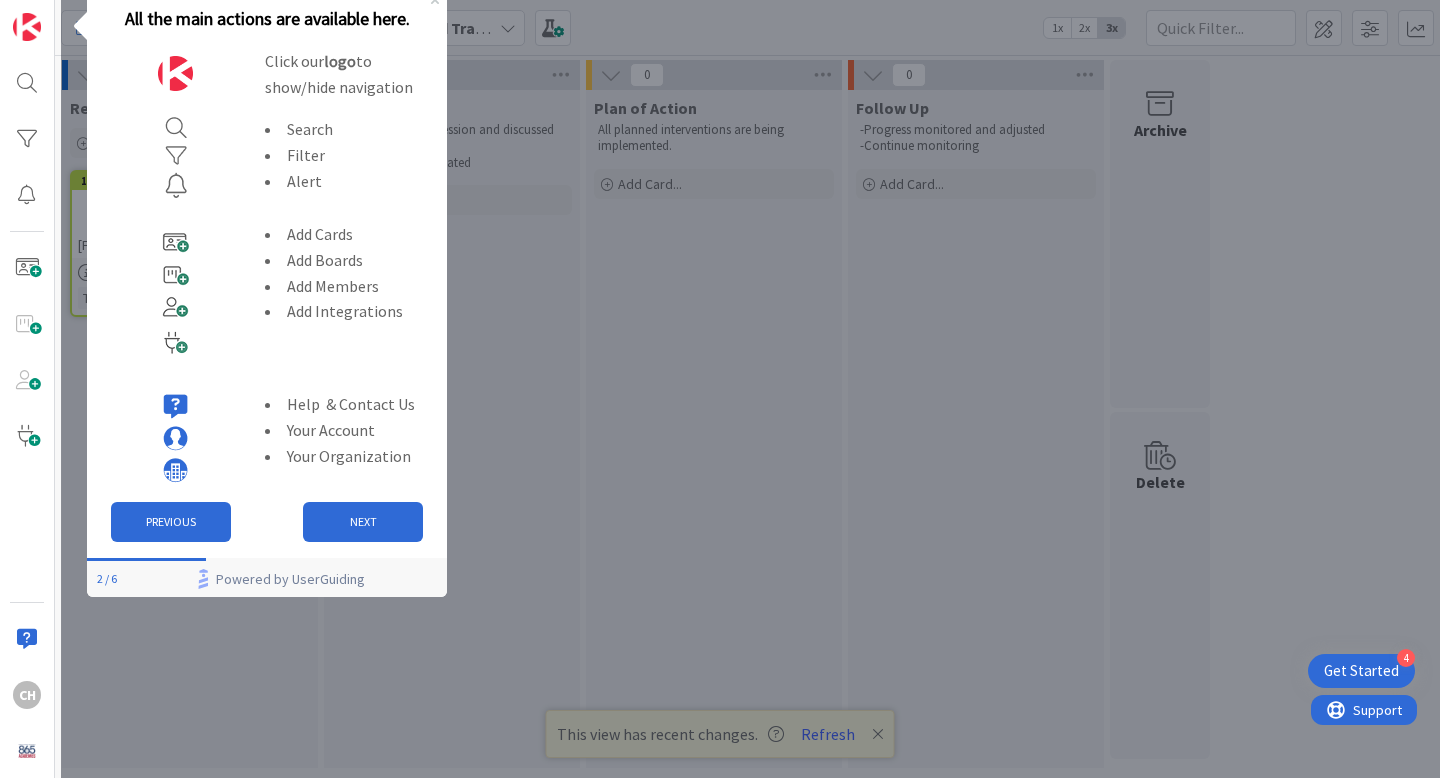 drag, startPoint x: 264, startPoint y: 64, endPoint x: 411, endPoint y: 60, distance: 147.05441 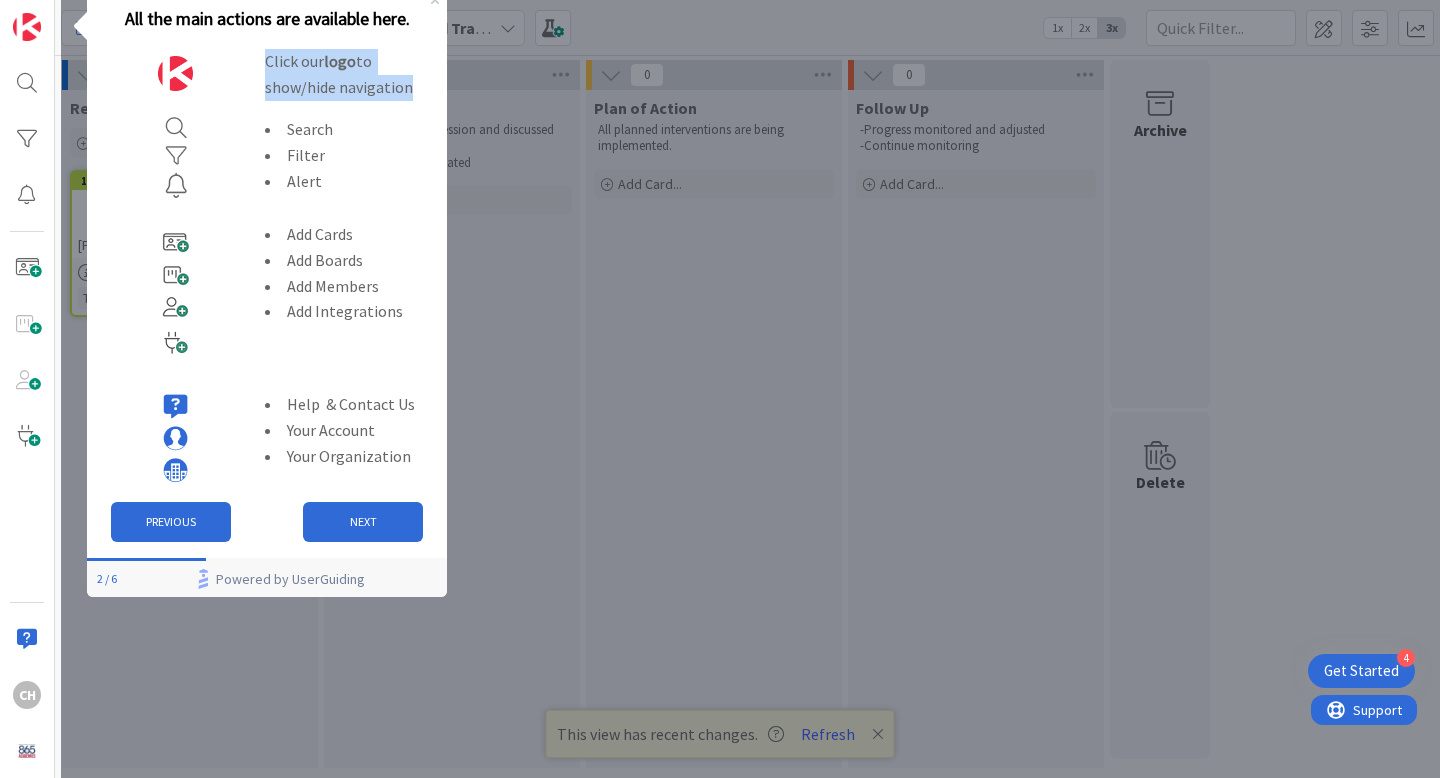 drag, startPoint x: 267, startPoint y: 63, endPoint x: 413, endPoint y: 90, distance: 148.47559 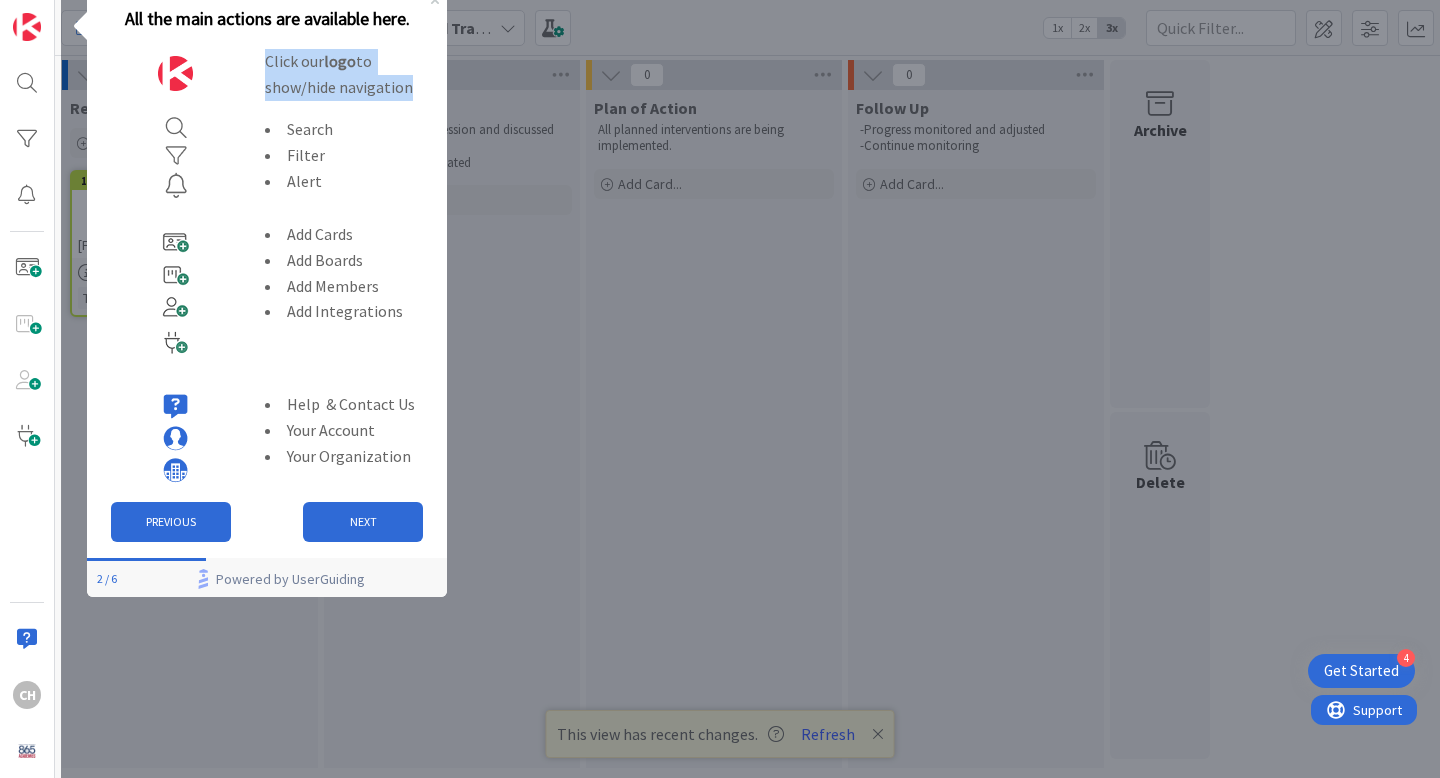 click on "Click our  logo  to show/hide navigation" at bounding box center (354, 75) 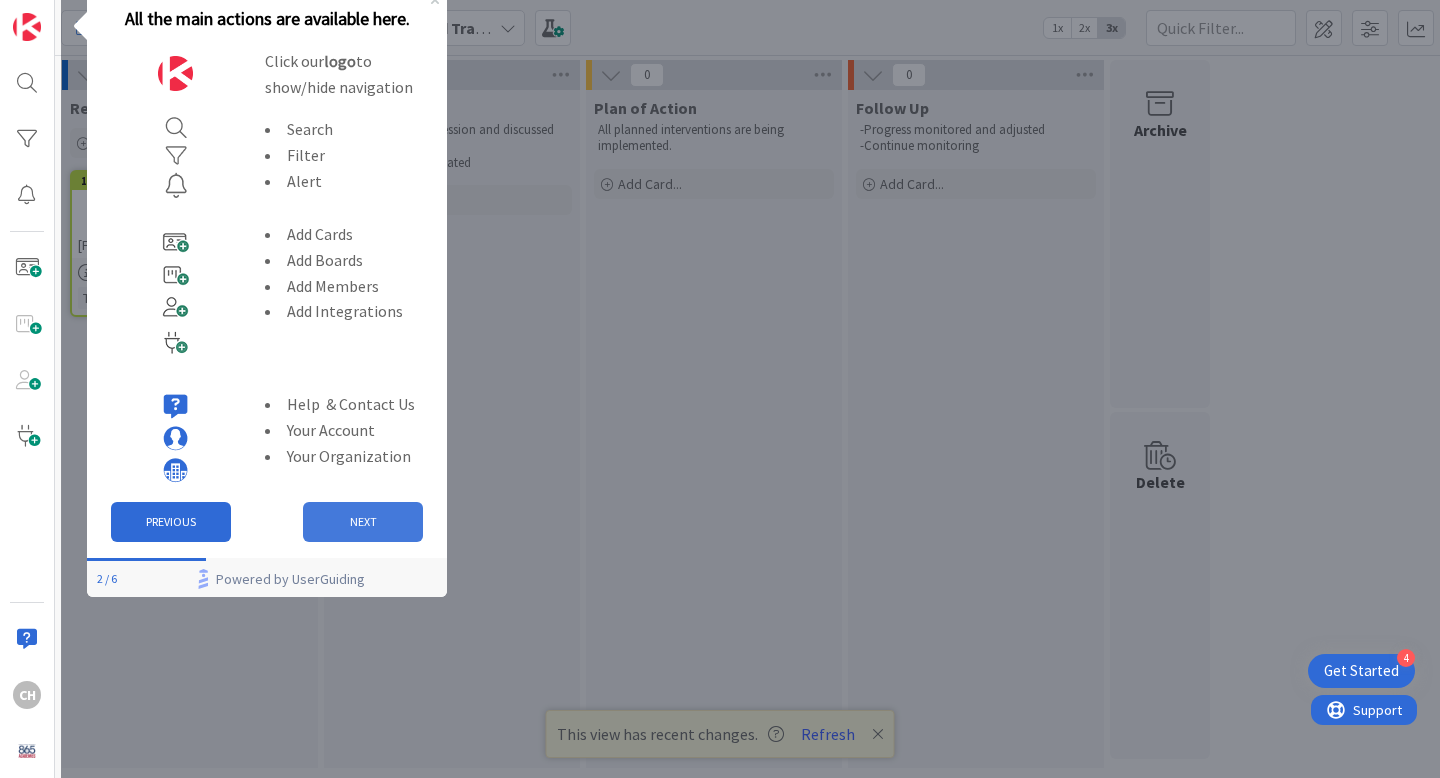 click on "NEXT" at bounding box center (363, 522) 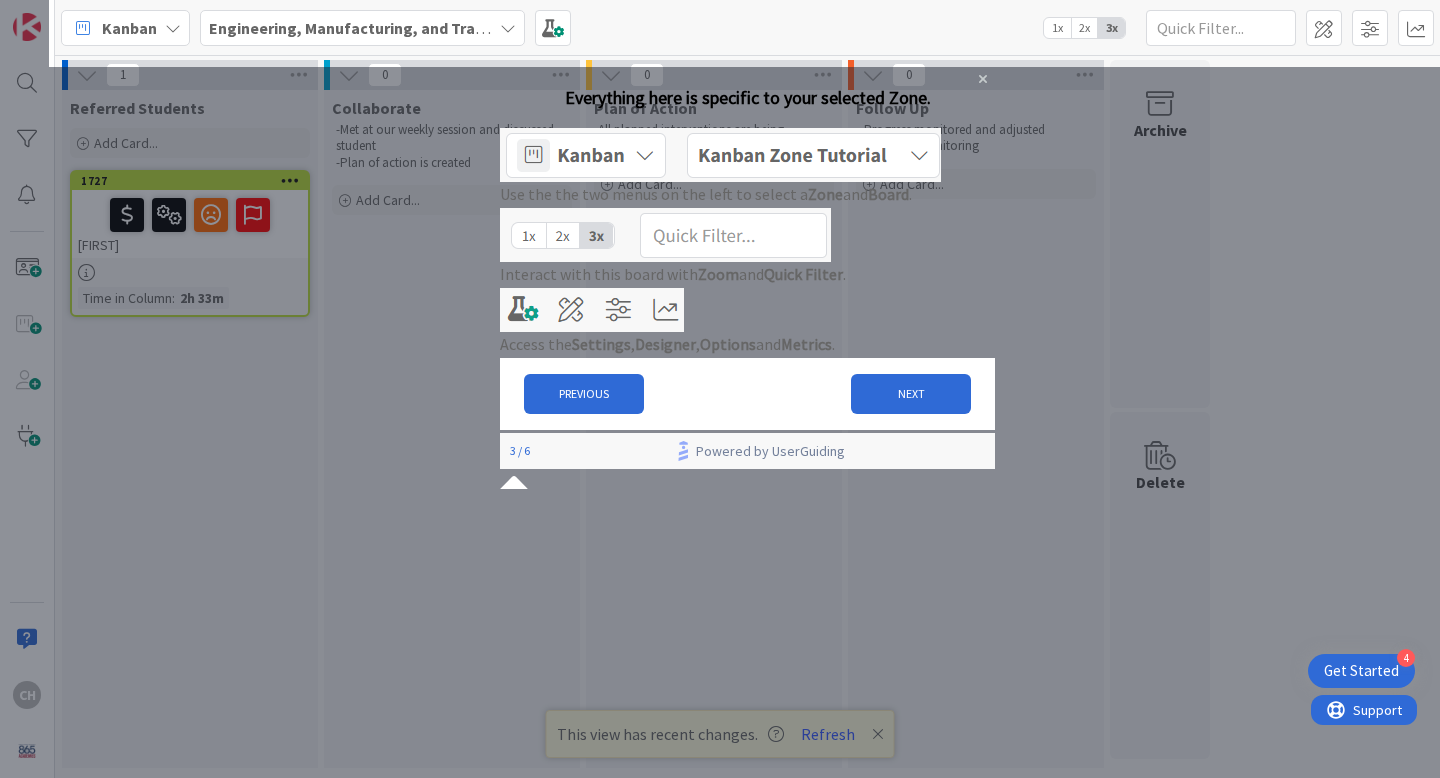 scroll, scrollTop: 0, scrollLeft: 0, axis: both 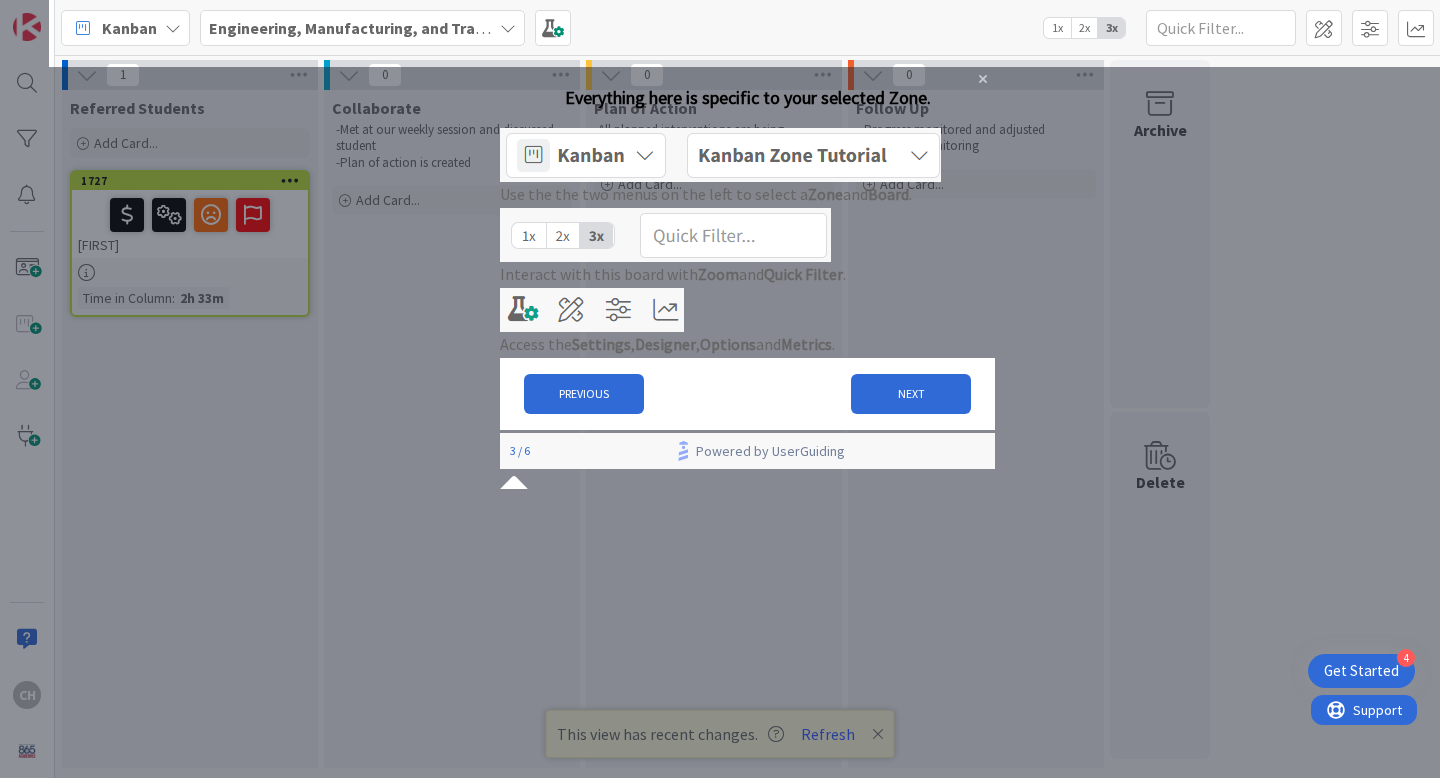 drag, startPoint x: 574, startPoint y: 215, endPoint x: 687, endPoint y: 210, distance: 113.110565 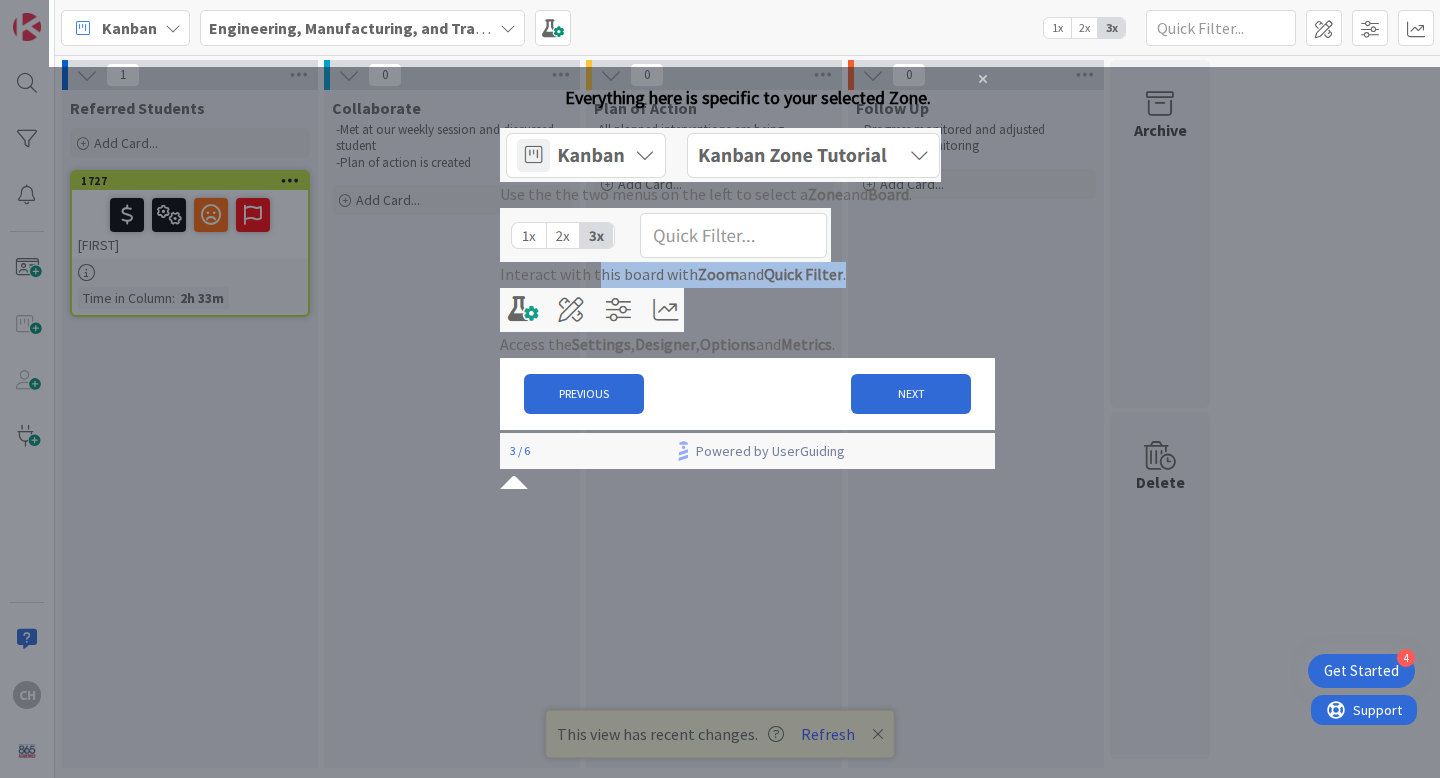 drag, startPoint x: 672, startPoint y: 315, endPoint x: 944, endPoint y: 309, distance: 272.06616 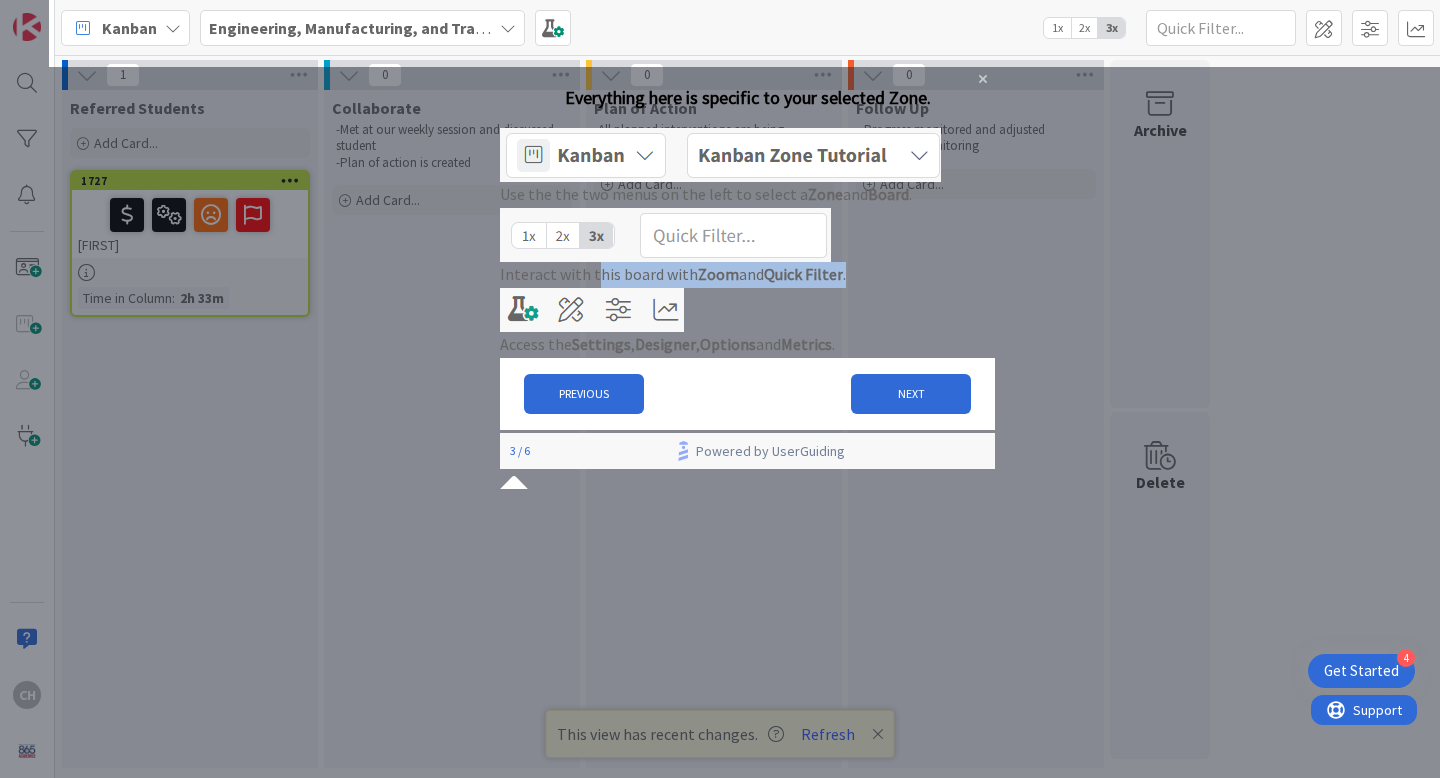 click on "Interact with this board with  Zoom  and  Quick Filter ." at bounding box center [673, 275] 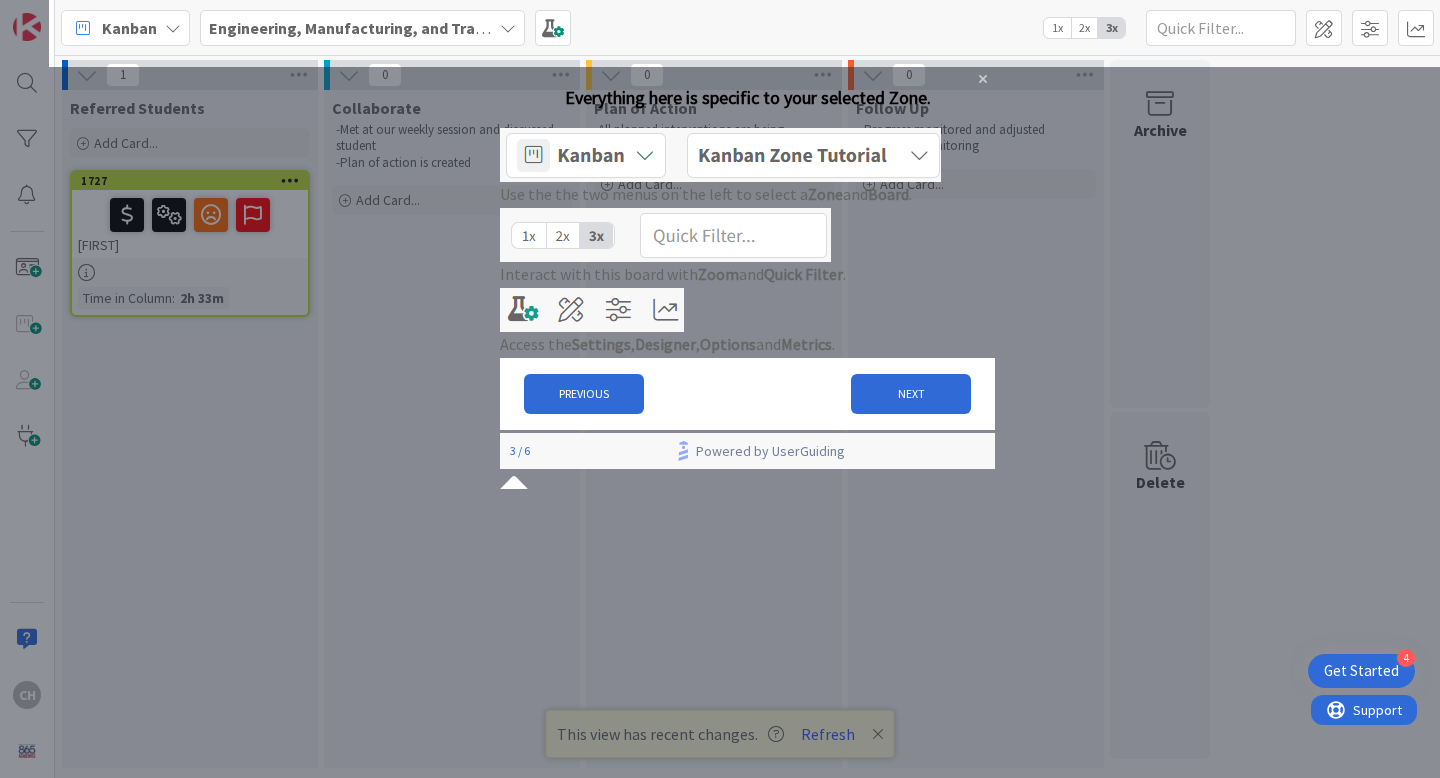 click on "Interact with this board with  Zoom  and  Quick Filter ." at bounding box center [673, 275] 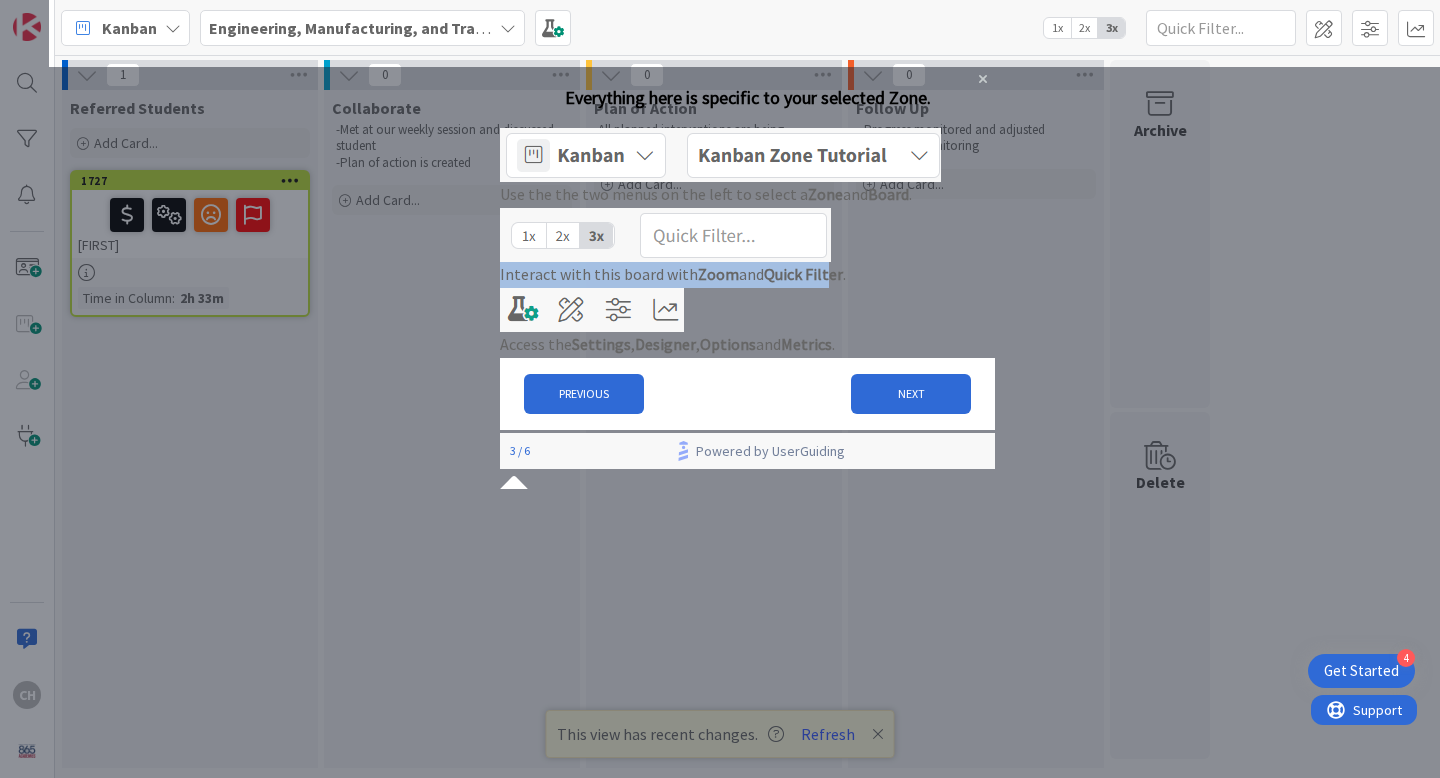 drag, startPoint x: 576, startPoint y: 317, endPoint x: 903, endPoint y: 318, distance: 327.00153 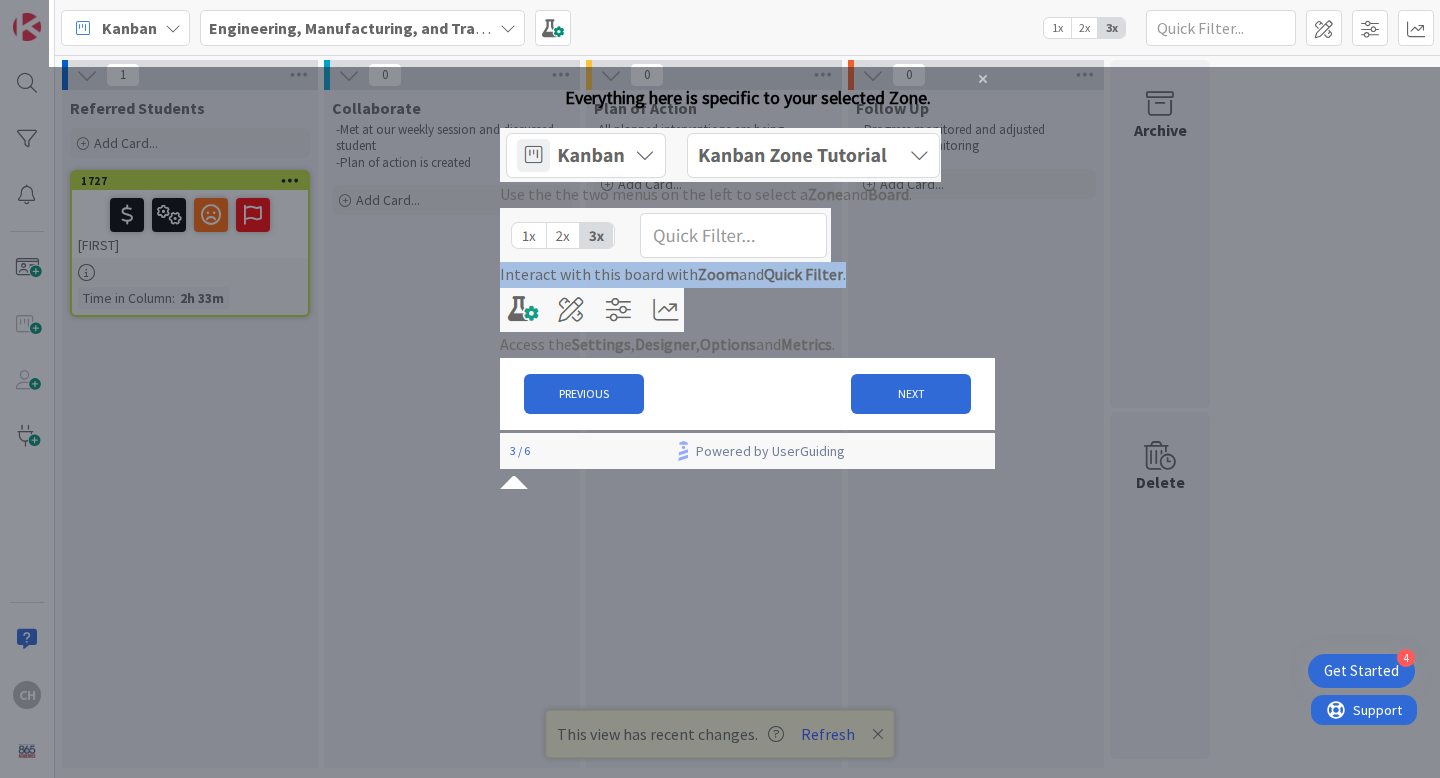 drag, startPoint x: 576, startPoint y: 317, endPoint x: 1523, endPoint y: 375, distance: 948.7745 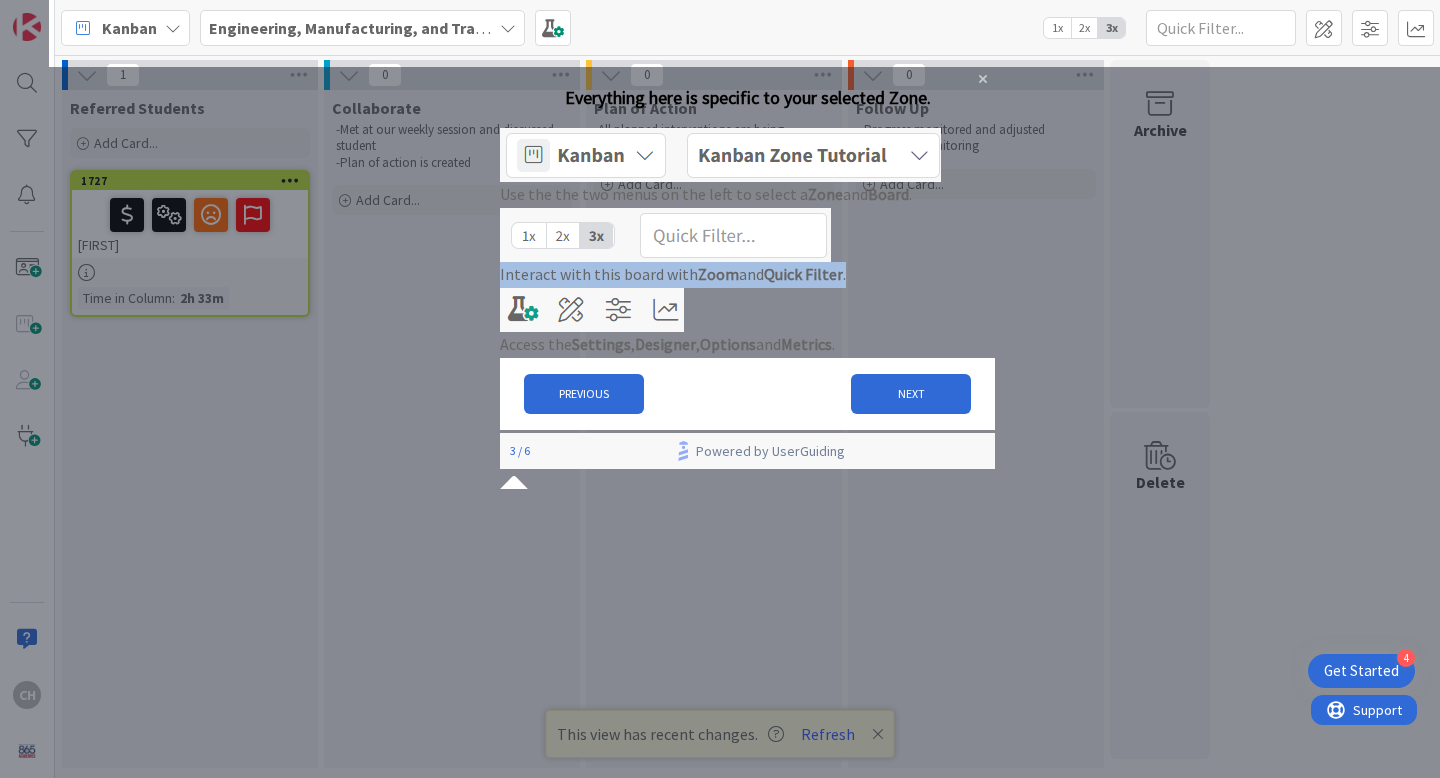 click on "Everything here is specific to your selected Zone.  Use the the two menus on the left to select a  Zone  and  Board . Interact with this board with  Zoom  and  Quick Filter . Access the  Settings ,  Designer ,  Options  and  Metrics . PREVIOUS NEXT 3 / 6 Powered by UserGuiding" at bounding box center (747, 280) 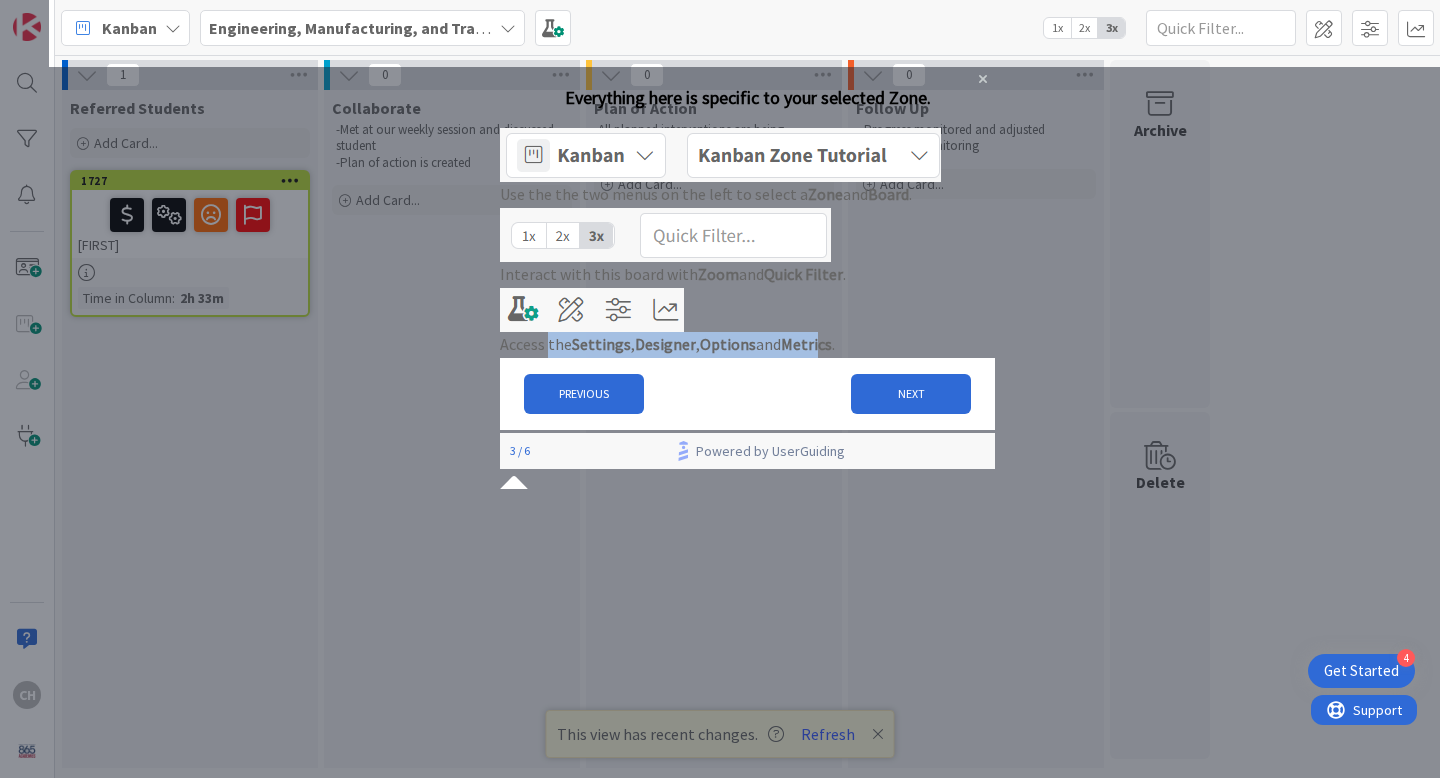 drag, startPoint x: 625, startPoint y: 405, endPoint x: 901, endPoint y: 402, distance: 276.0163 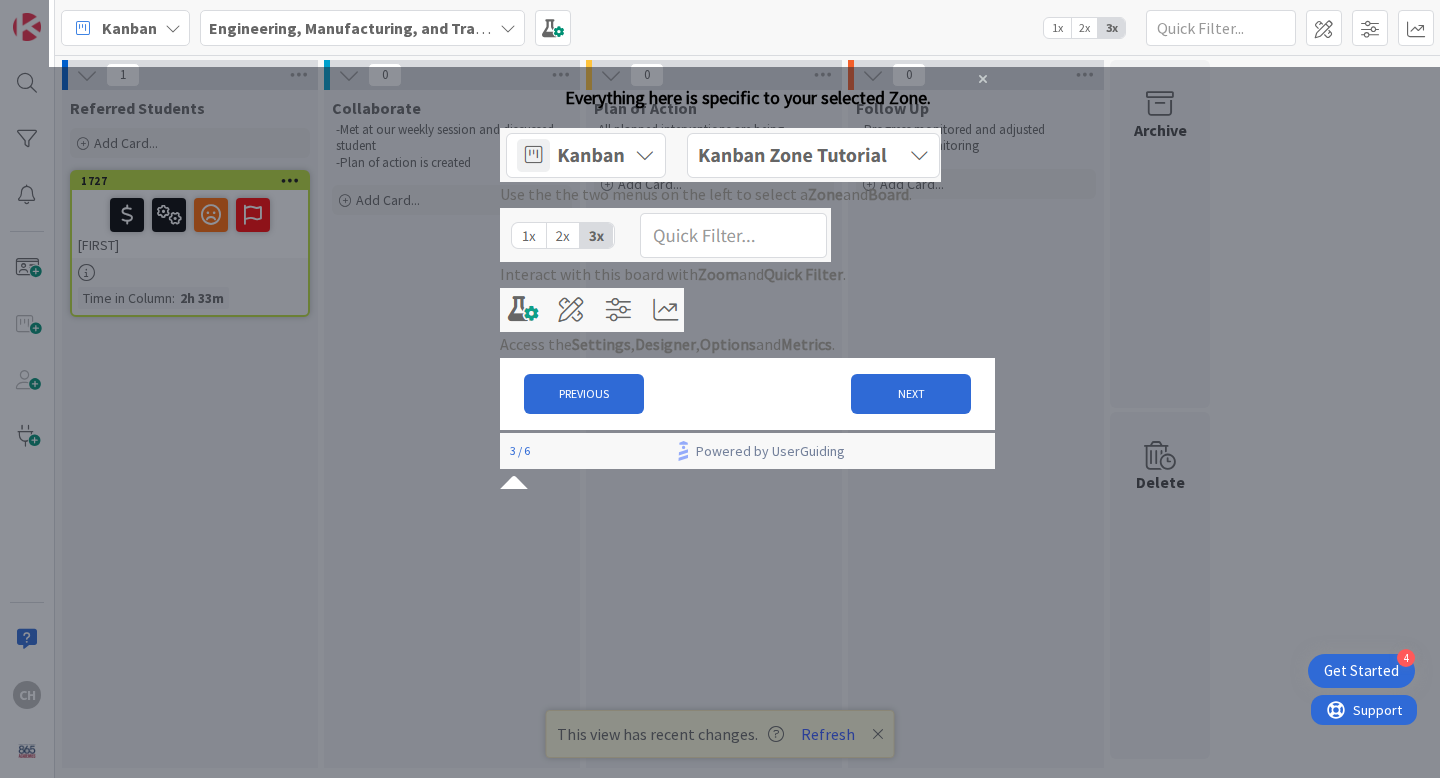 click on "Access the  Settings ,  Designer ,  Options  and  Metrics ." at bounding box center (667, 345) 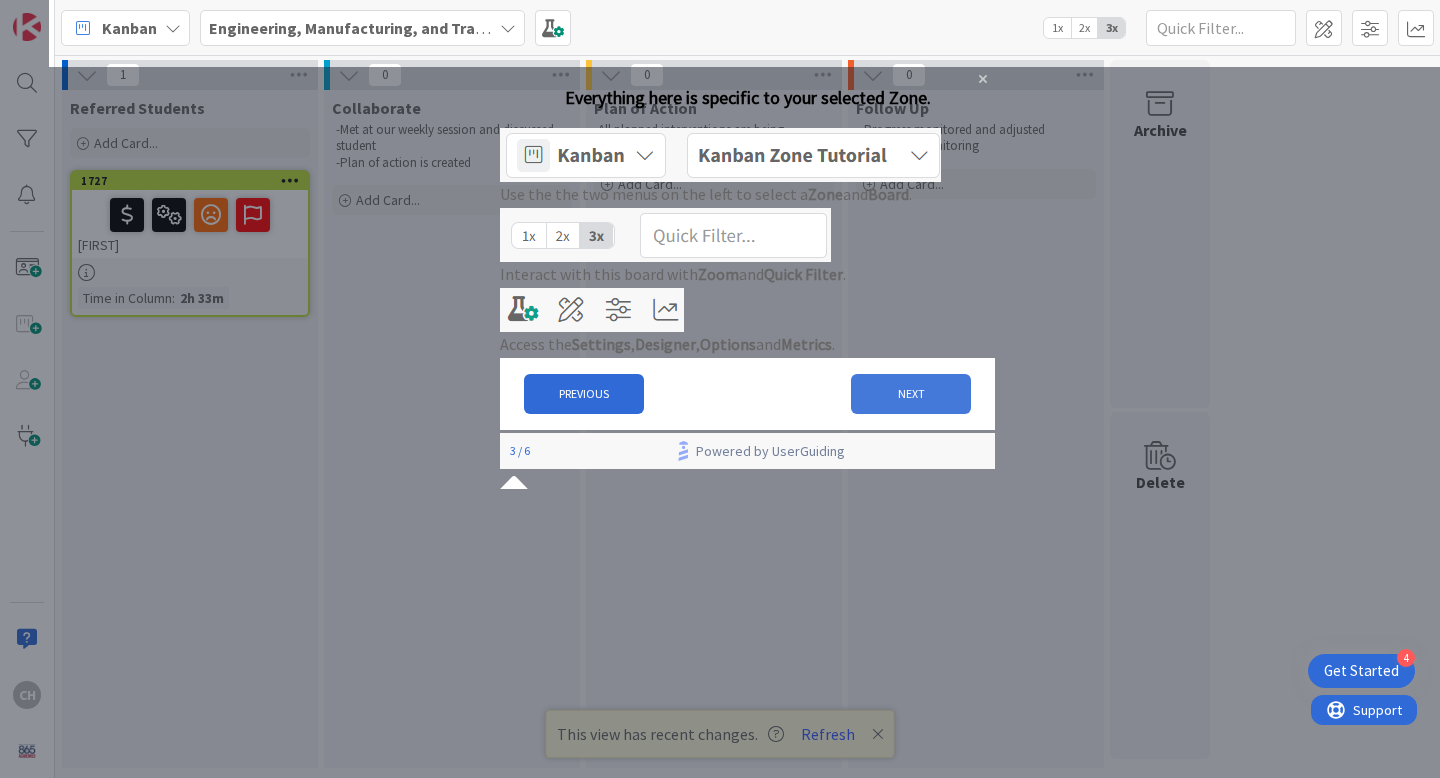 click on "NEXT" at bounding box center (911, 394) 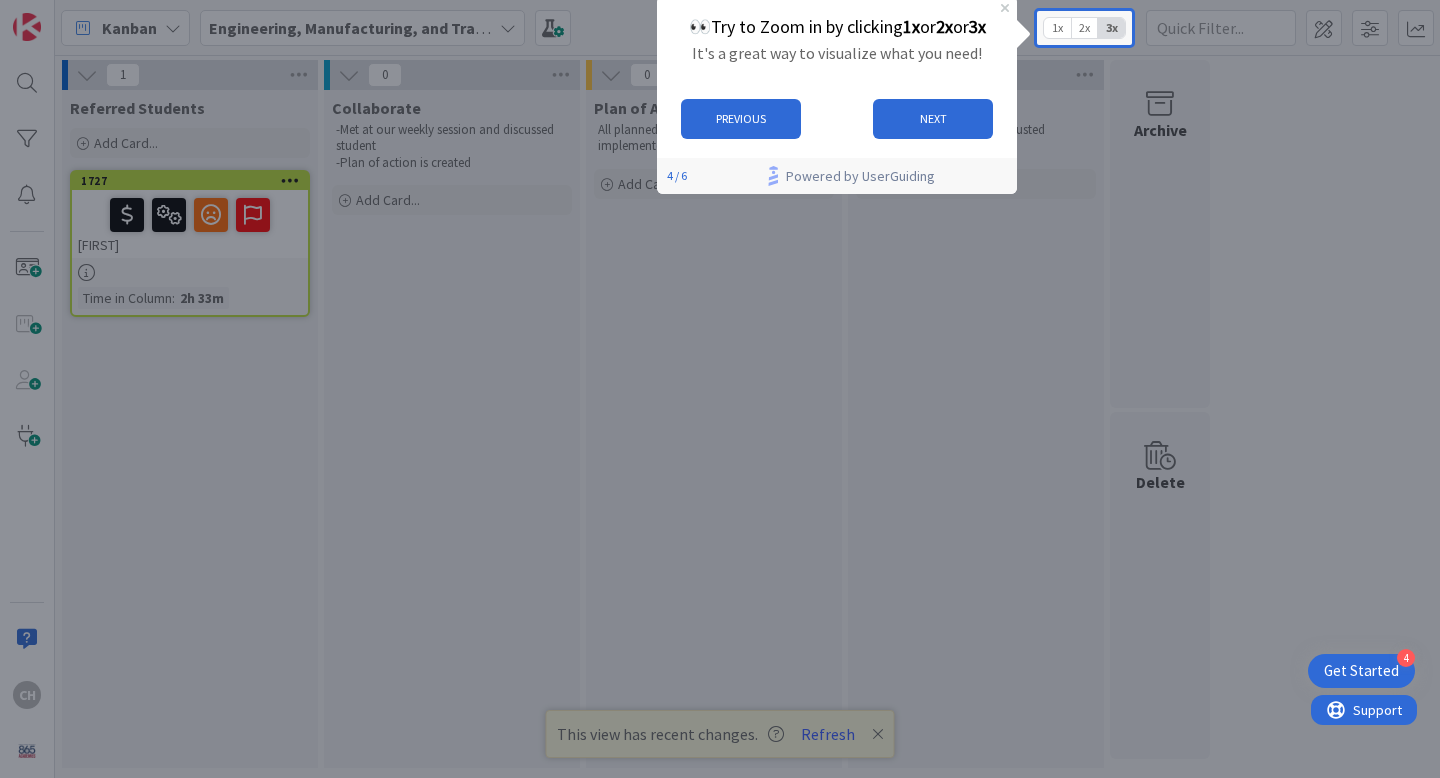 scroll, scrollTop: 0, scrollLeft: 0, axis: both 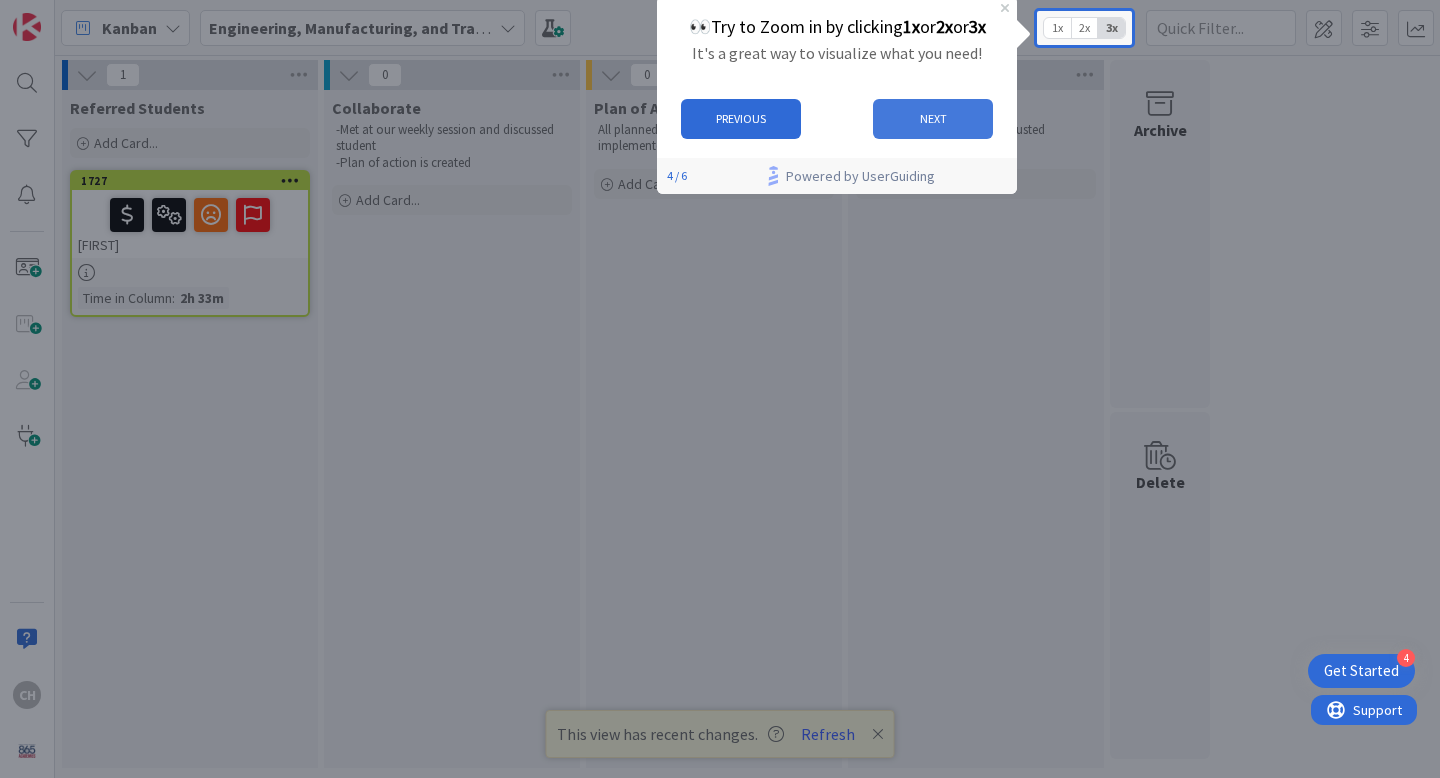 click on "NEXT" at bounding box center (933, 119) 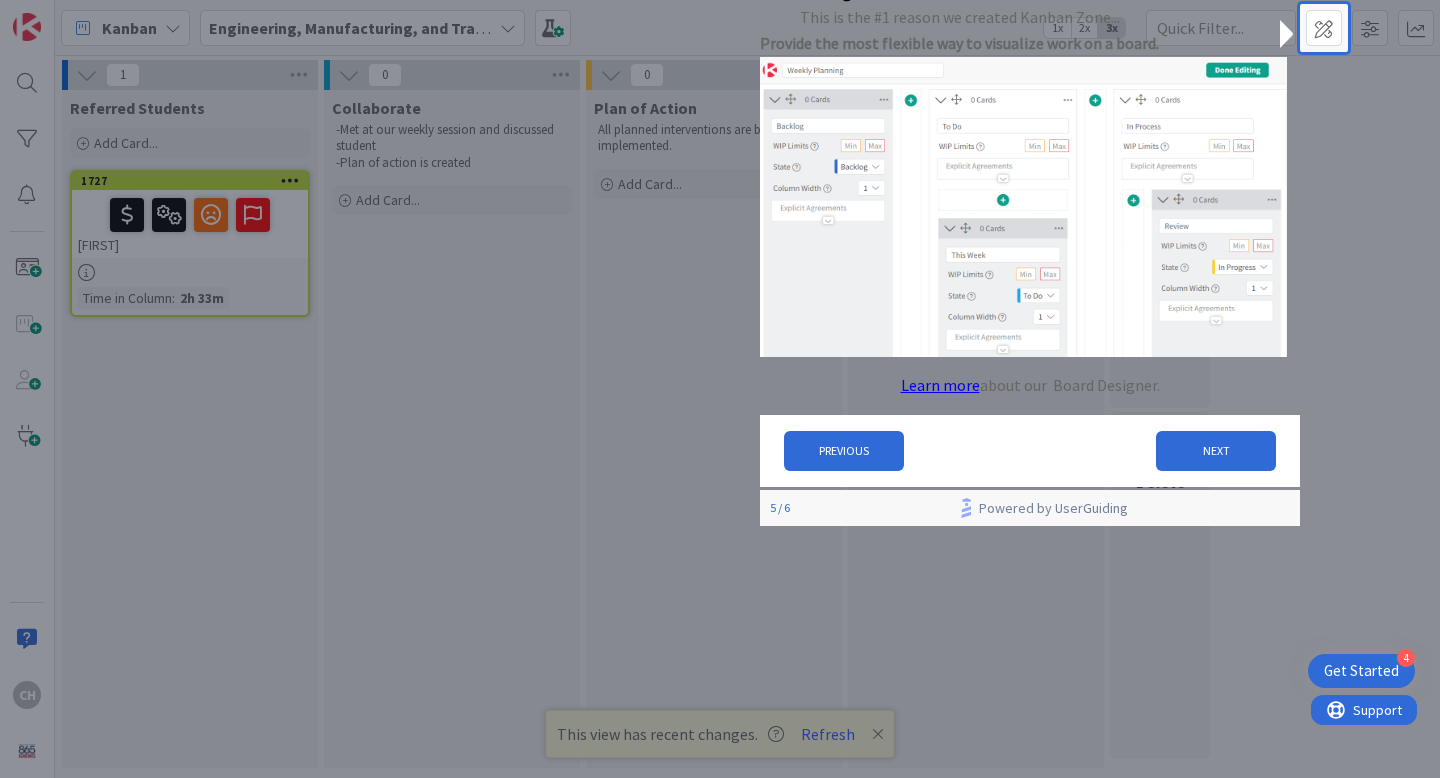 scroll, scrollTop: 0, scrollLeft: 0, axis: both 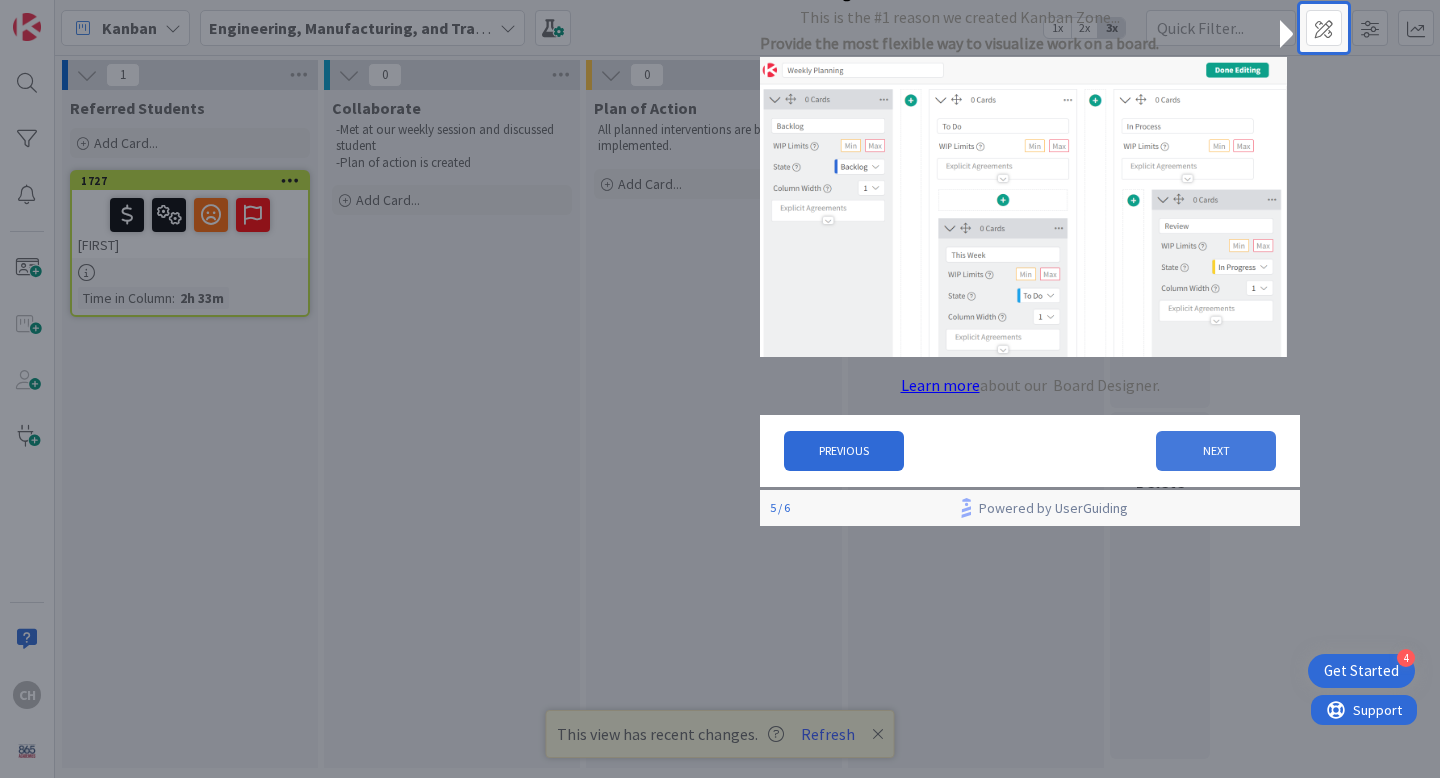 click on "NEXT" at bounding box center [1216, 451] 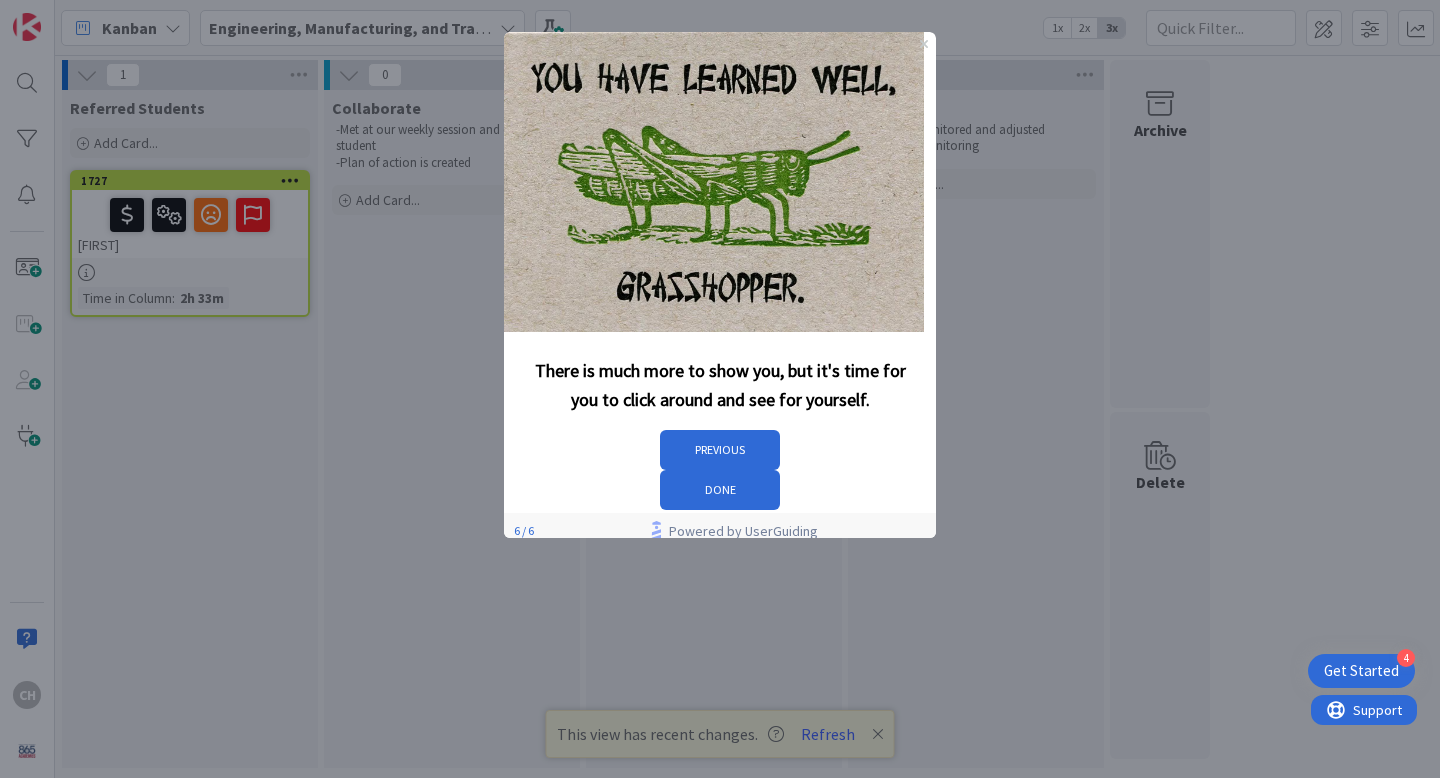 scroll, scrollTop: 0, scrollLeft: 0, axis: both 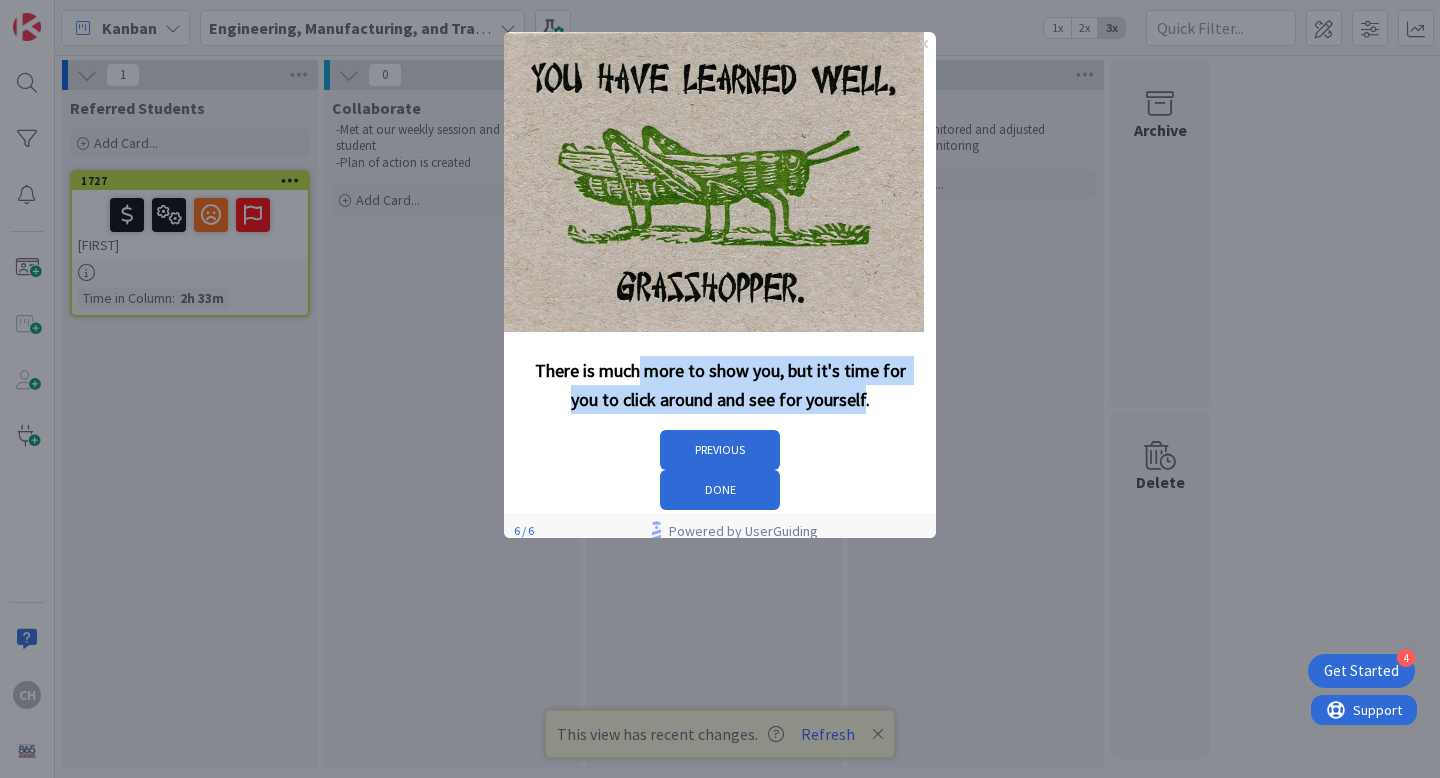 drag, startPoint x: 623, startPoint y: 369, endPoint x: 847, endPoint y: 408, distance: 227.36974 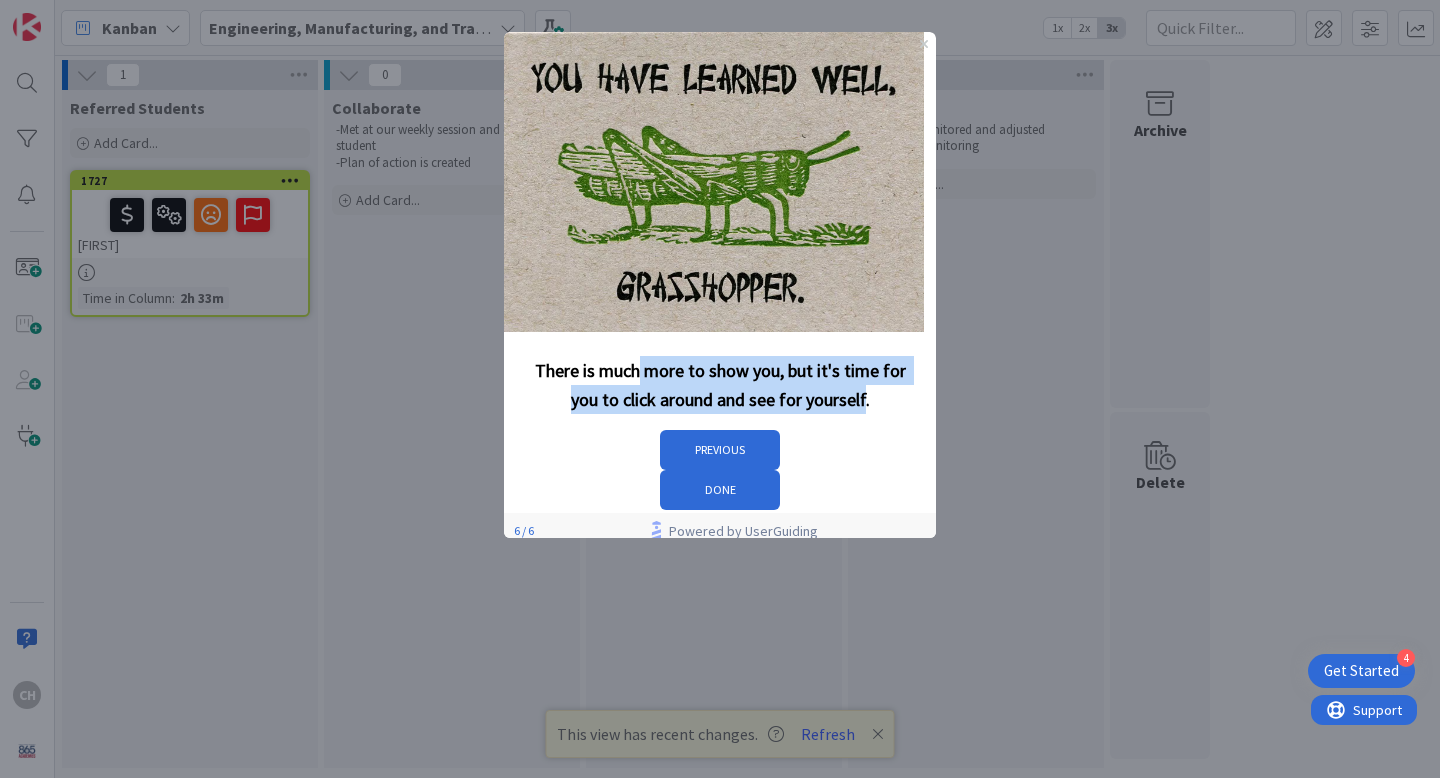click on "There is much more to show you, but it's time for you to click around and see for yourself." at bounding box center (720, 385) 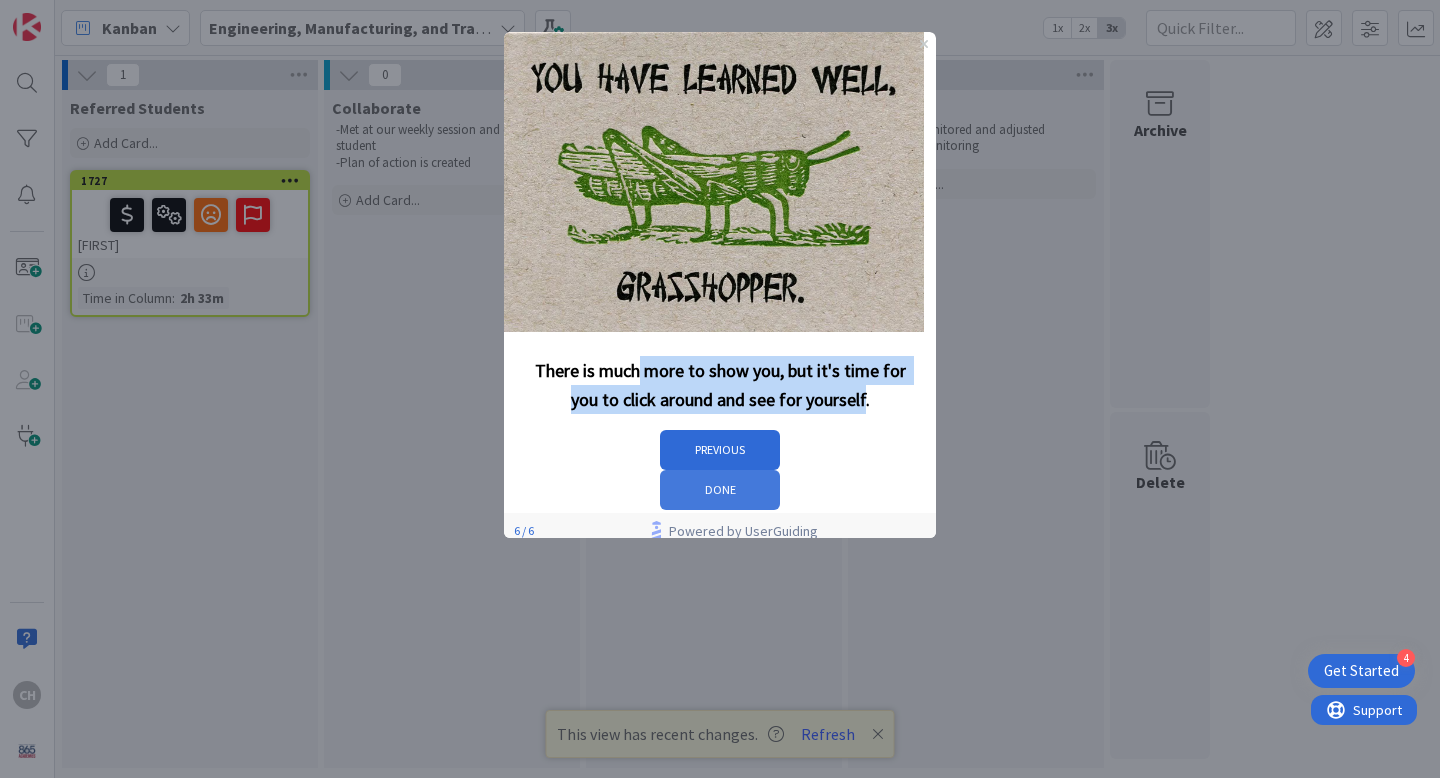 click on "DONE" at bounding box center (720, 490) 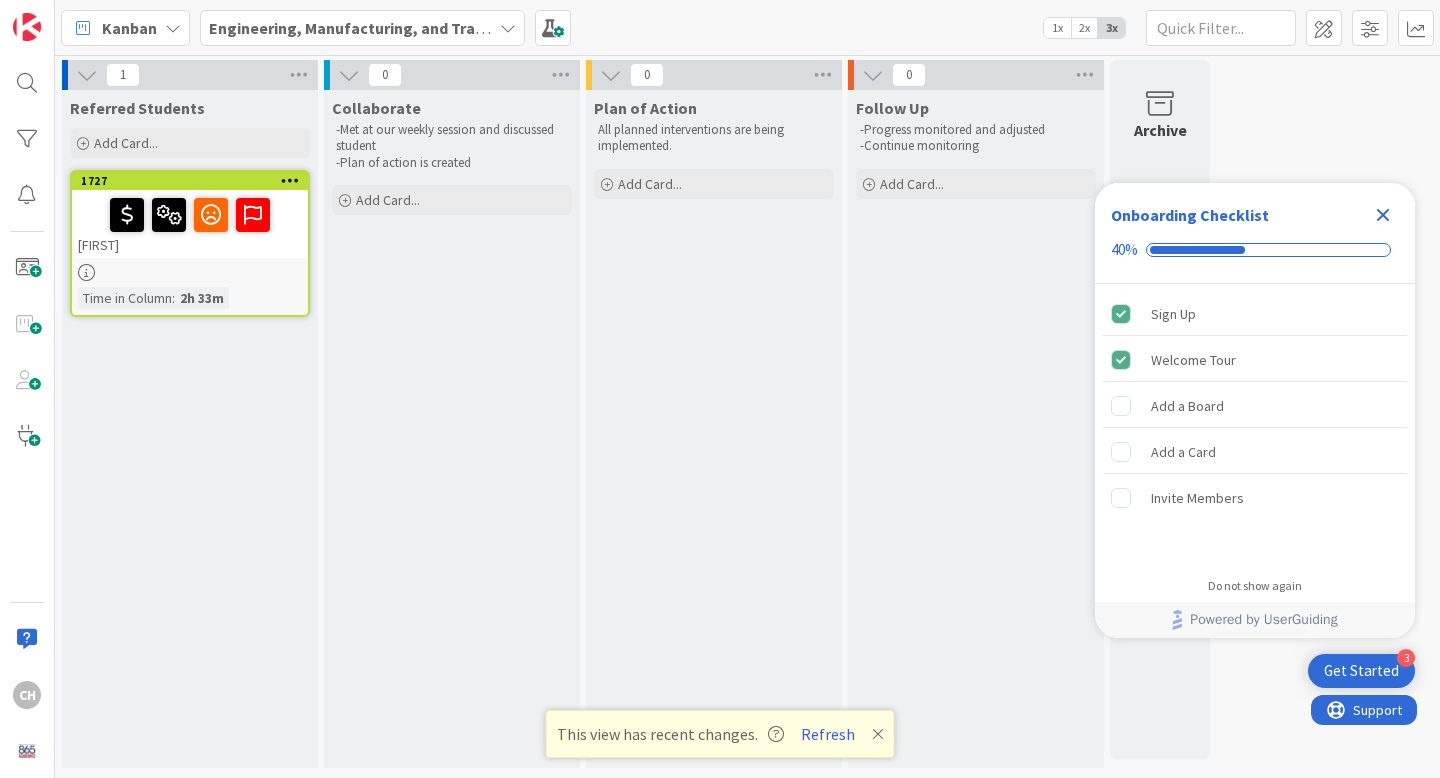 scroll, scrollTop: 0, scrollLeft: 0, axis: both 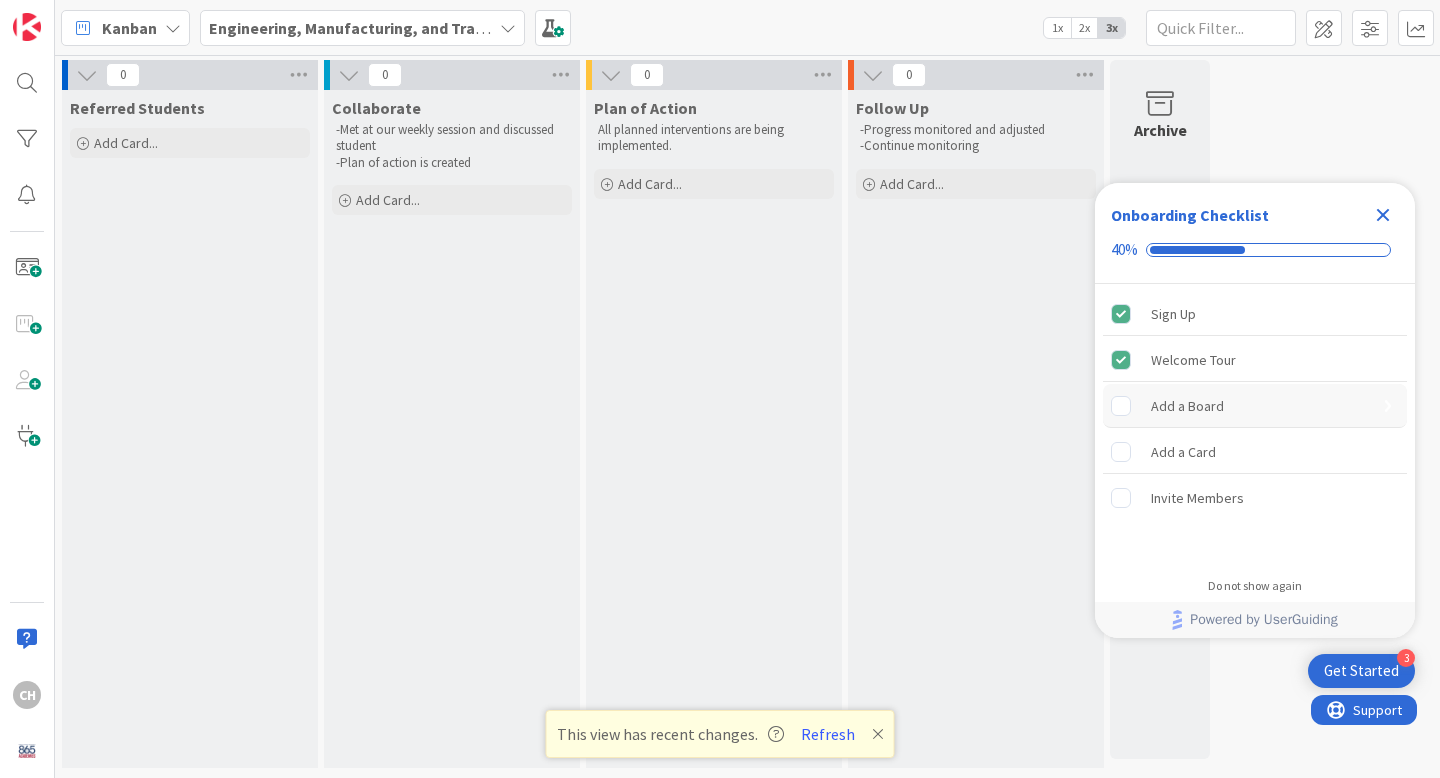 click on "Add a Board" at bounding box center (1187, 406) 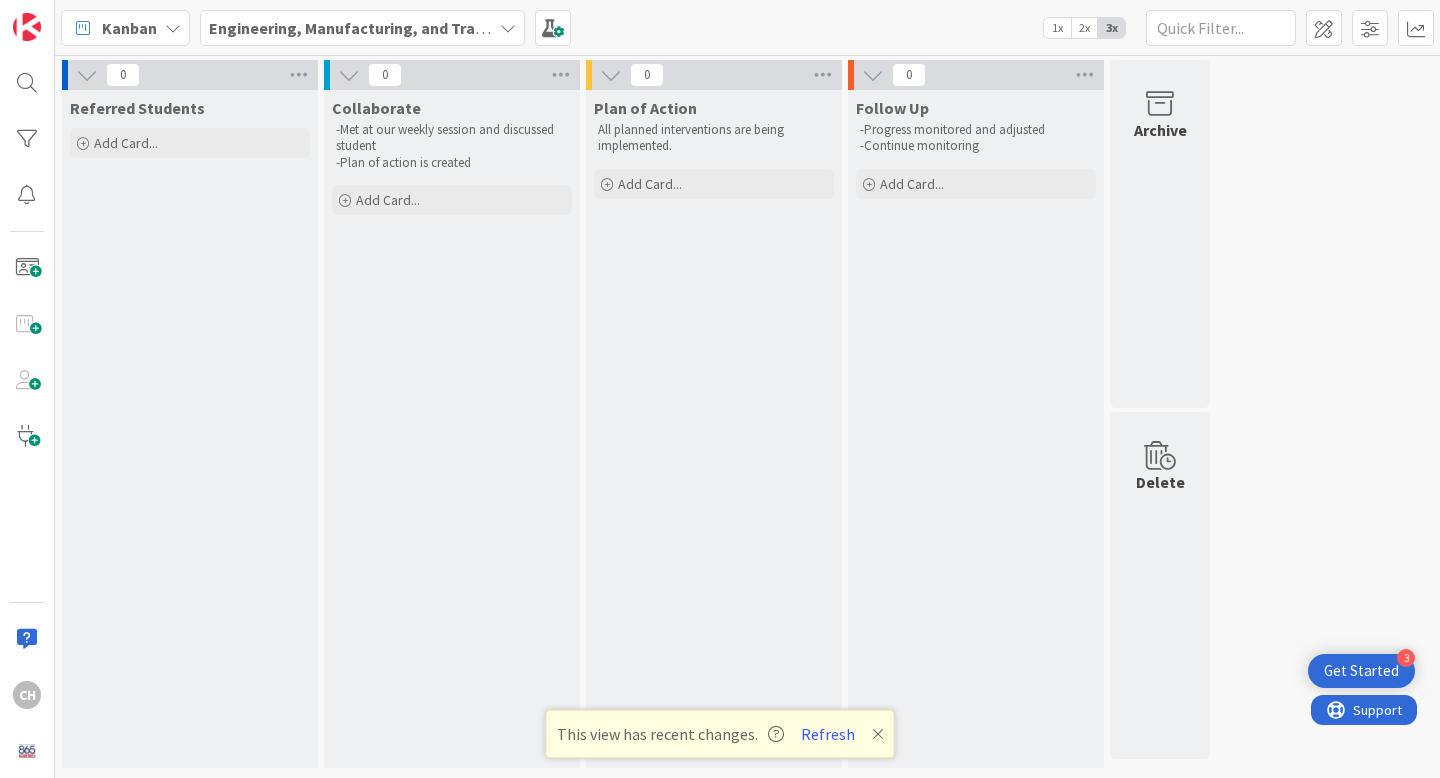 scroll, scrollTop: 0, scrollLeft: 0, axis: both 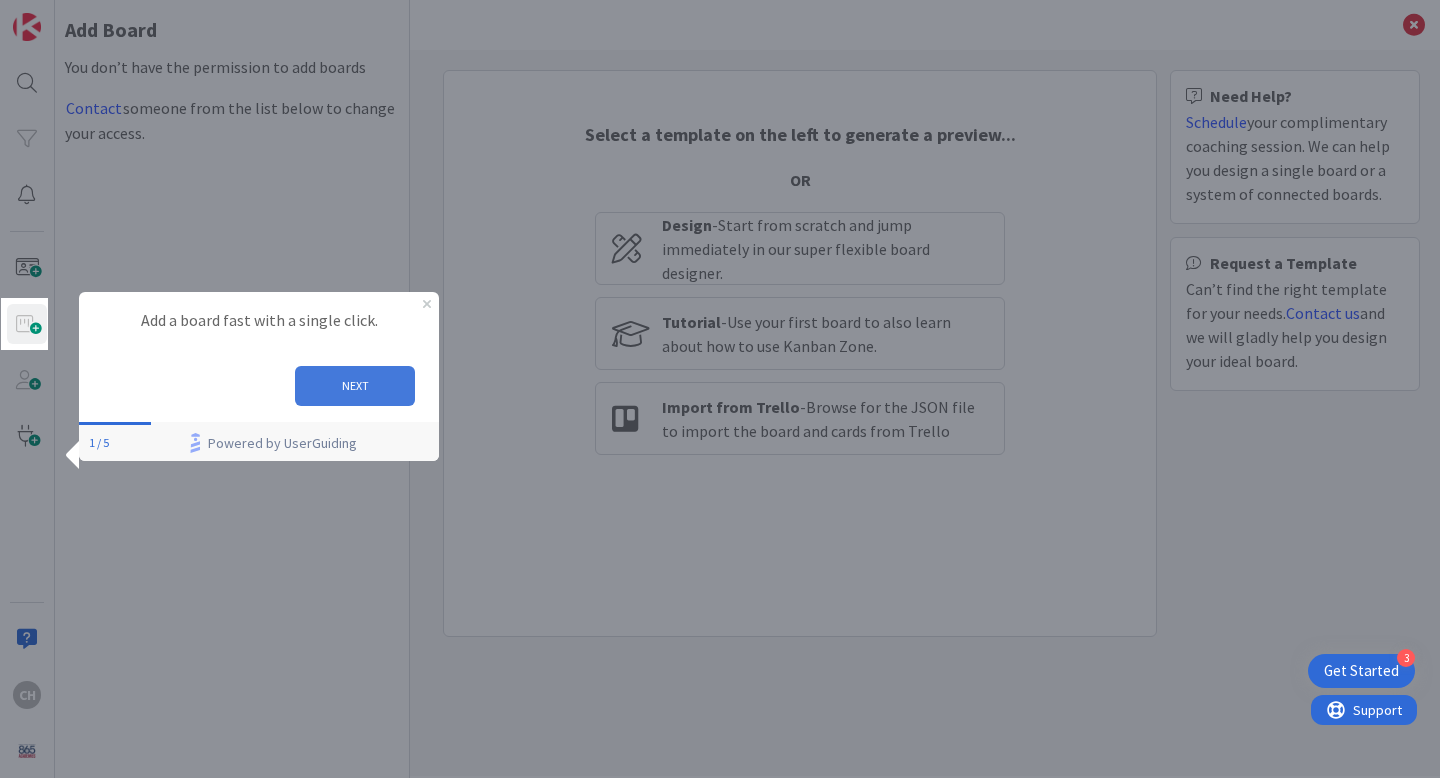 click on "NEXT" at bounding box center [355, 386] 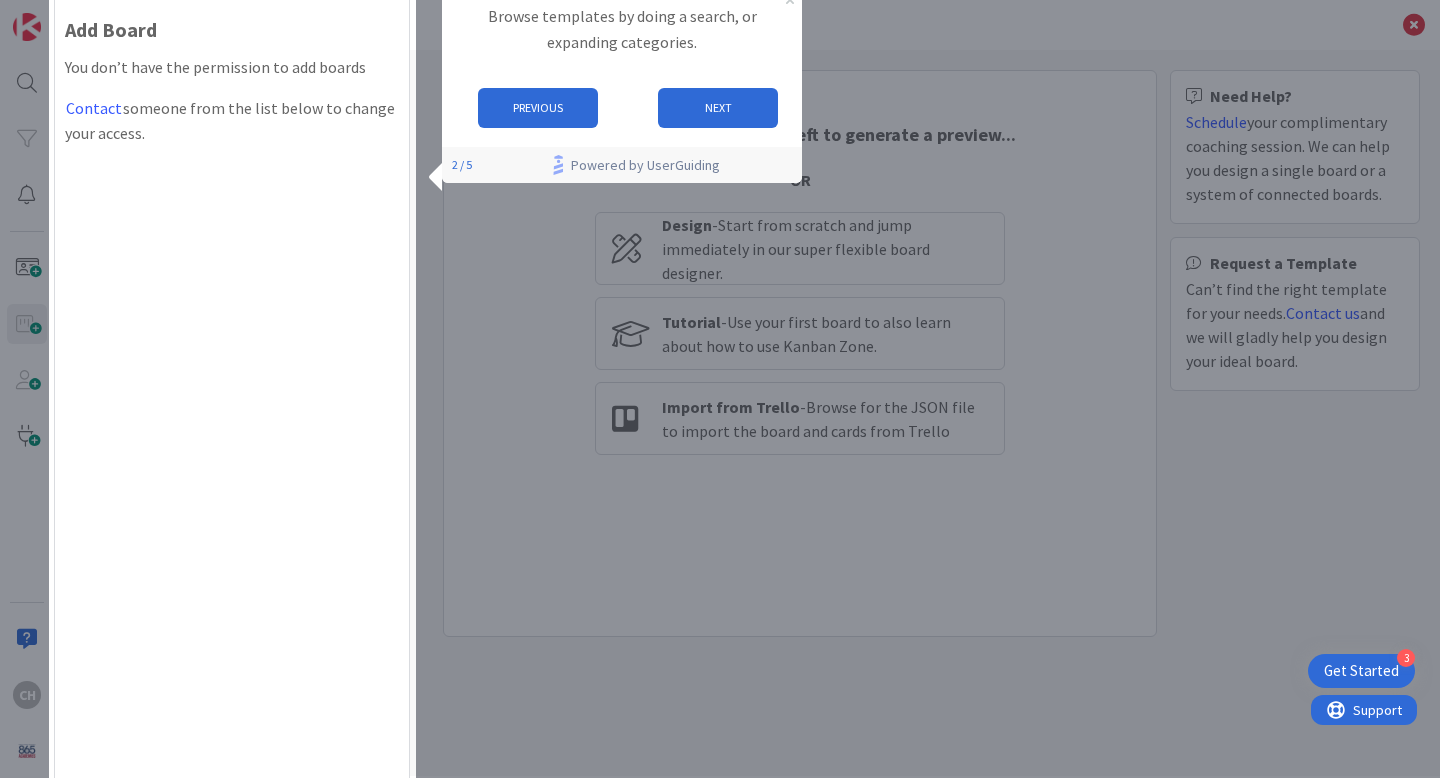 scroll, scrollTop: 0, scrollLeft: 0, axis: both 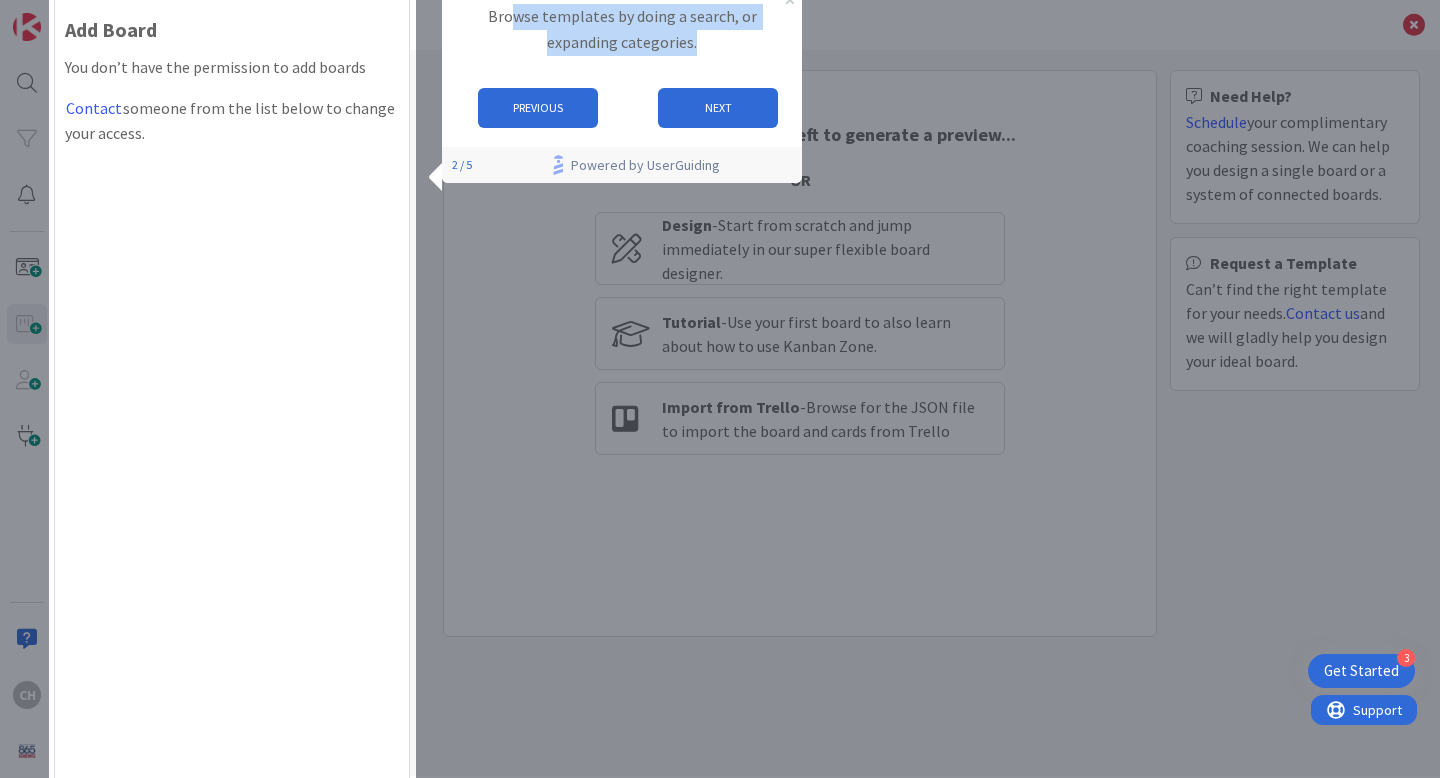 drag, startPoint x: 511, startPoint y: 18, endPoint x: 740, endPoint y: 40, distance: 230.05434 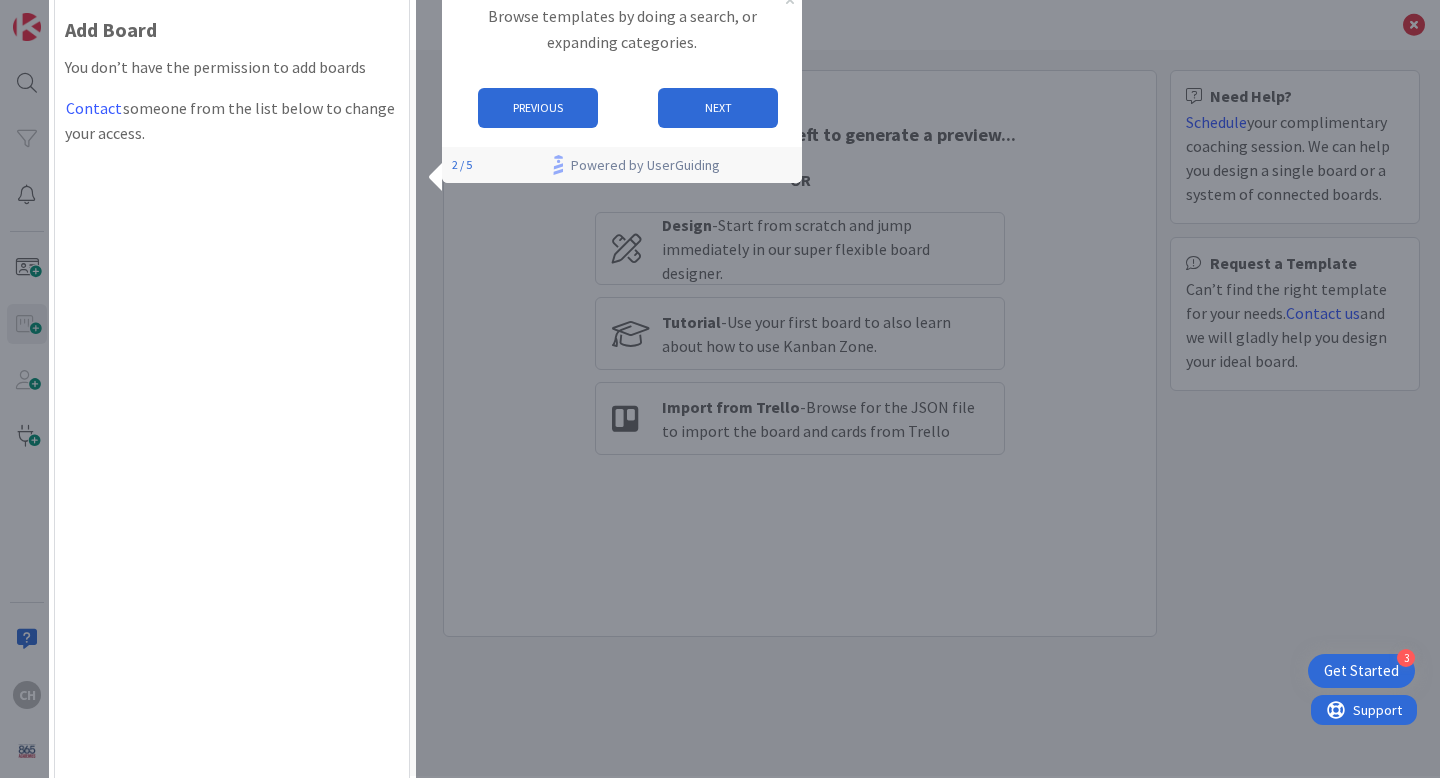 click on "Browse templates by doing a search, or expanding categories." at bounding box center (622, 30) 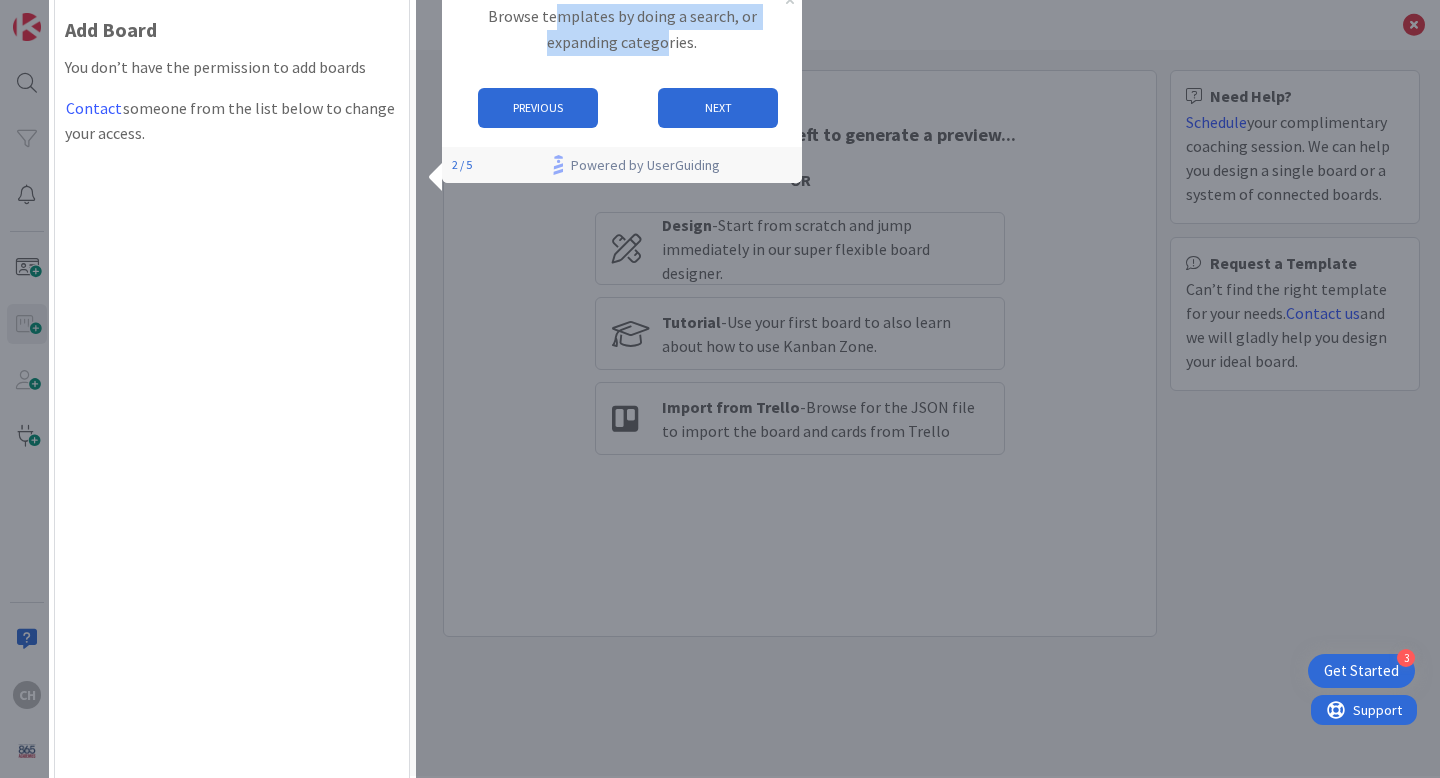 drag, startPoint x: 557, startPoint y: 19, endPoint x: 667, endPoint y: 48, distance: 113.758514 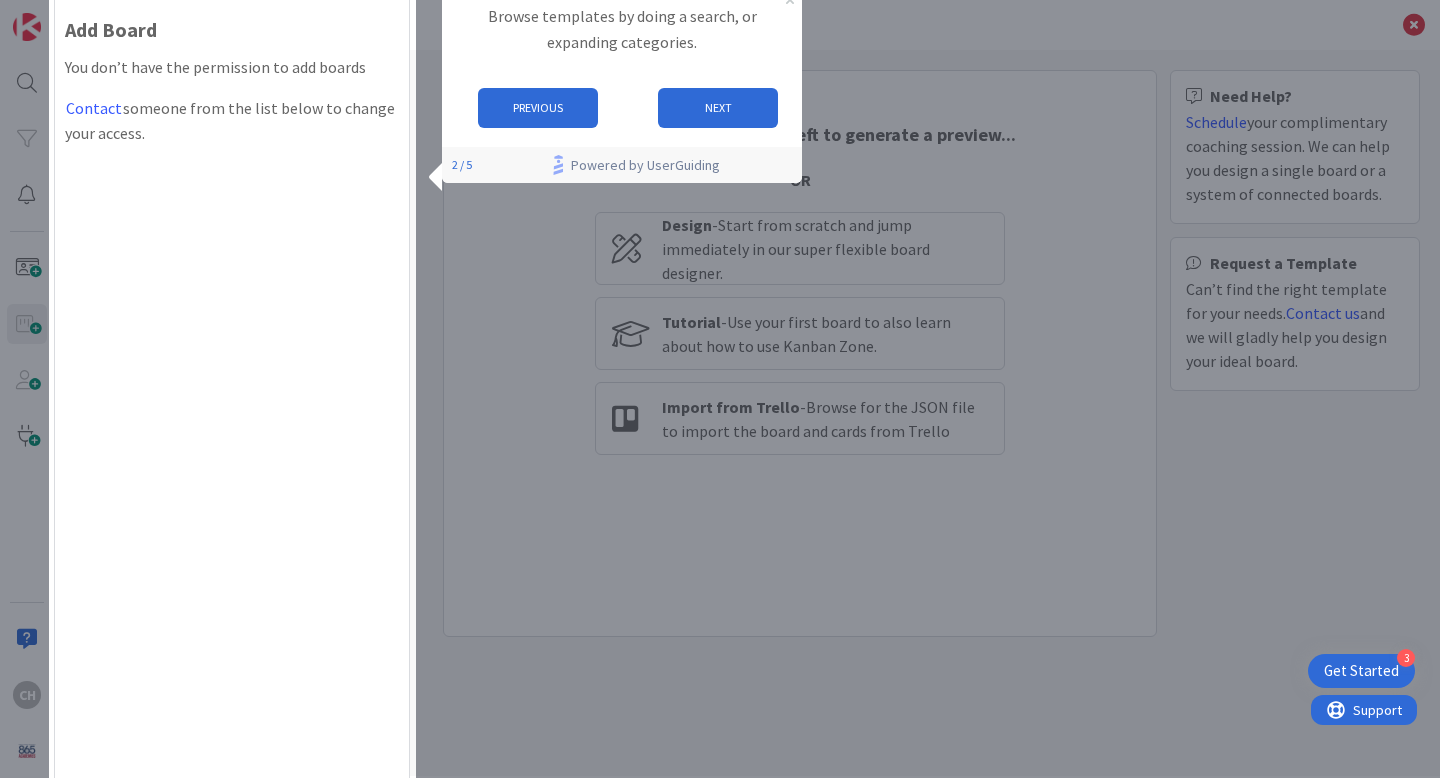 click on "Browse templates by doing a search, or expanding categories." at bounding box center [622, 30] 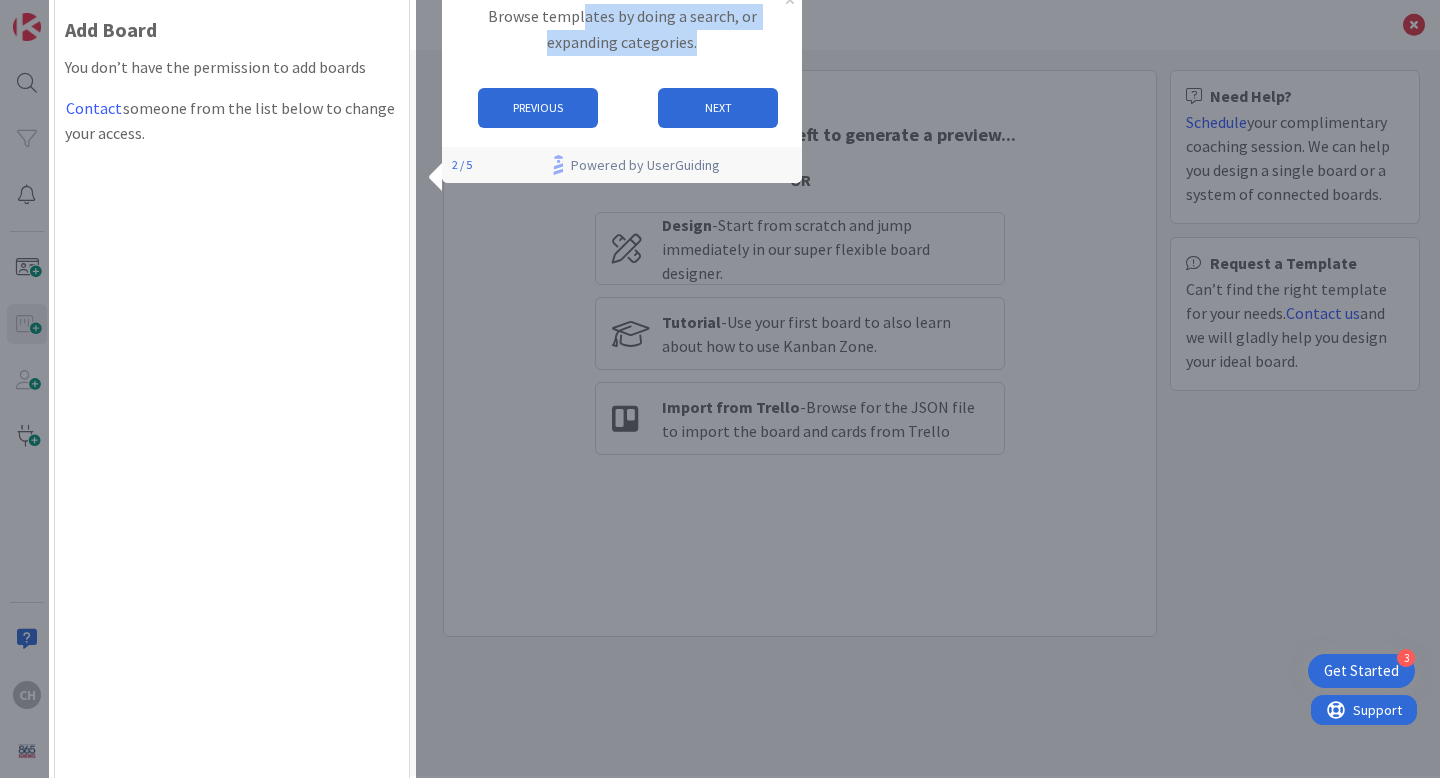 drag, startPoint x: 584, startPoint y: 16, endPoint x: 765, endPoint y: 44, distance: 183.15294 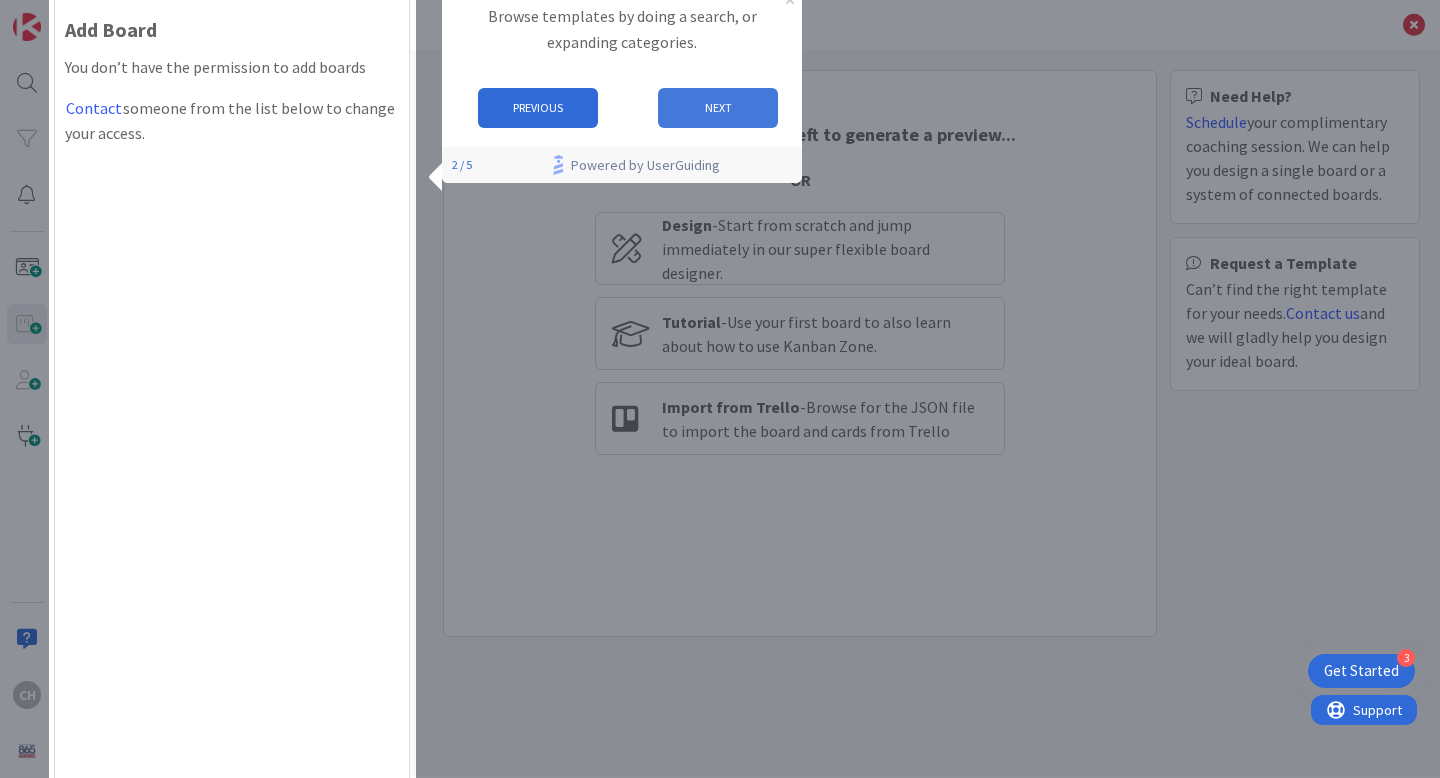 click on "NEXT" at bounding box center (718, 108) 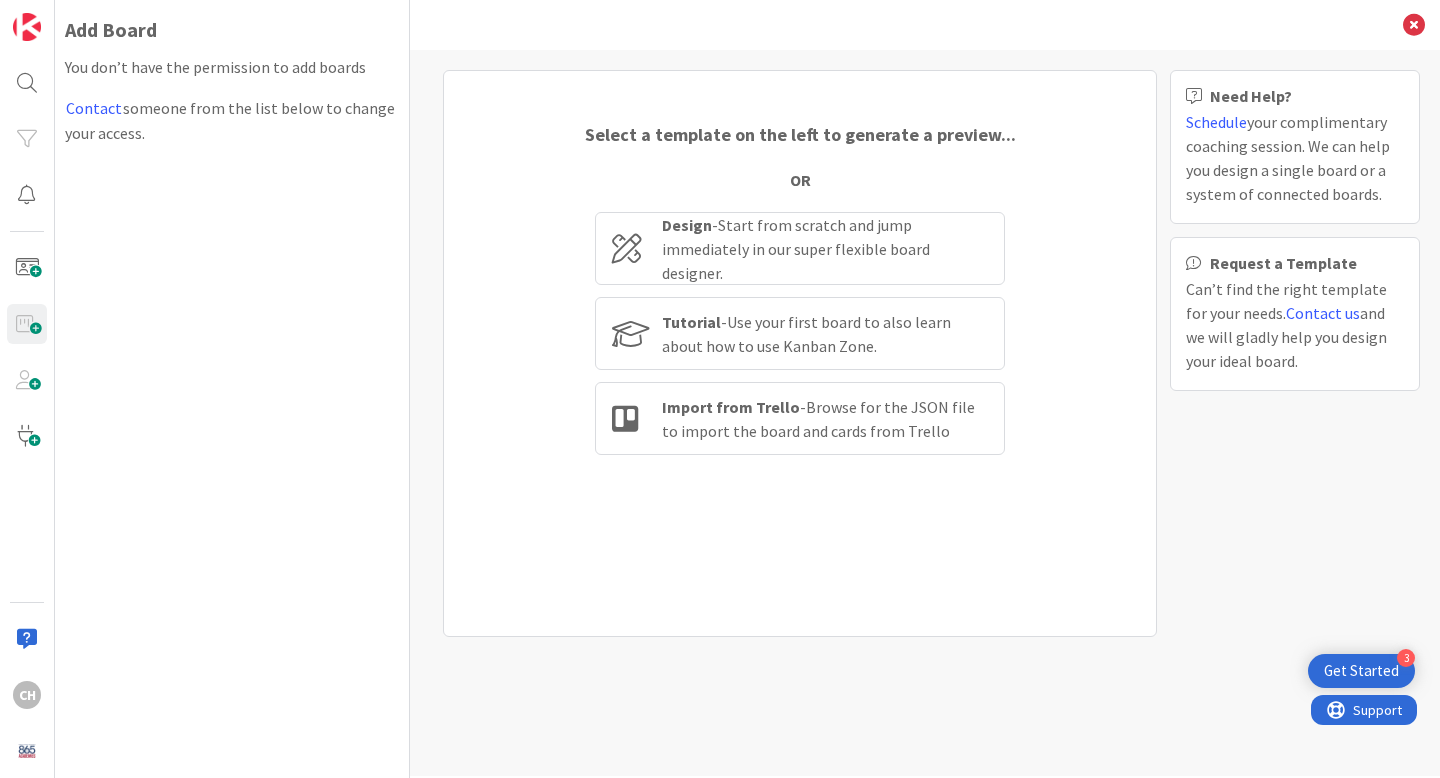 scroll, scrollTop: 0, scrollLeft: 0, axis: both 